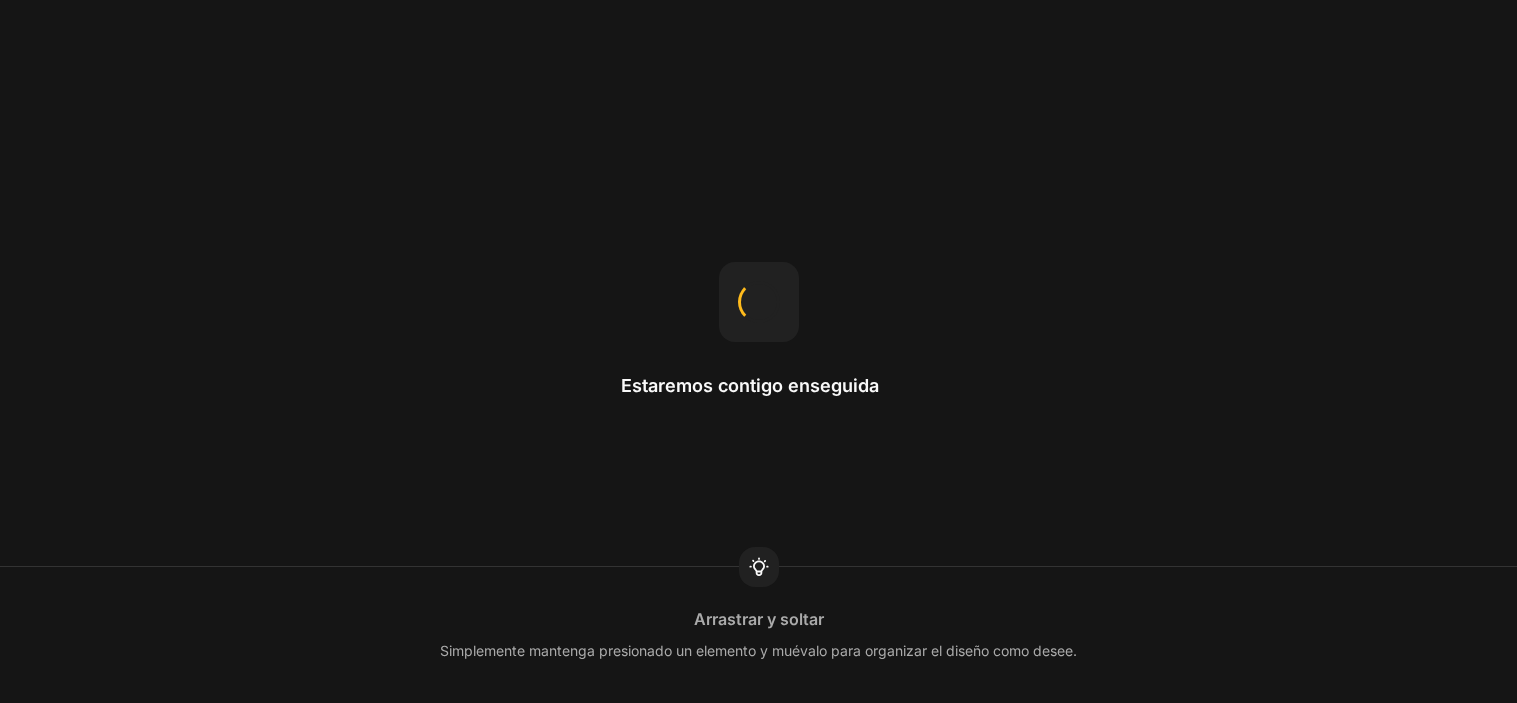 scroll, scrollTop: 0, scrollLeft: 0, axis: both 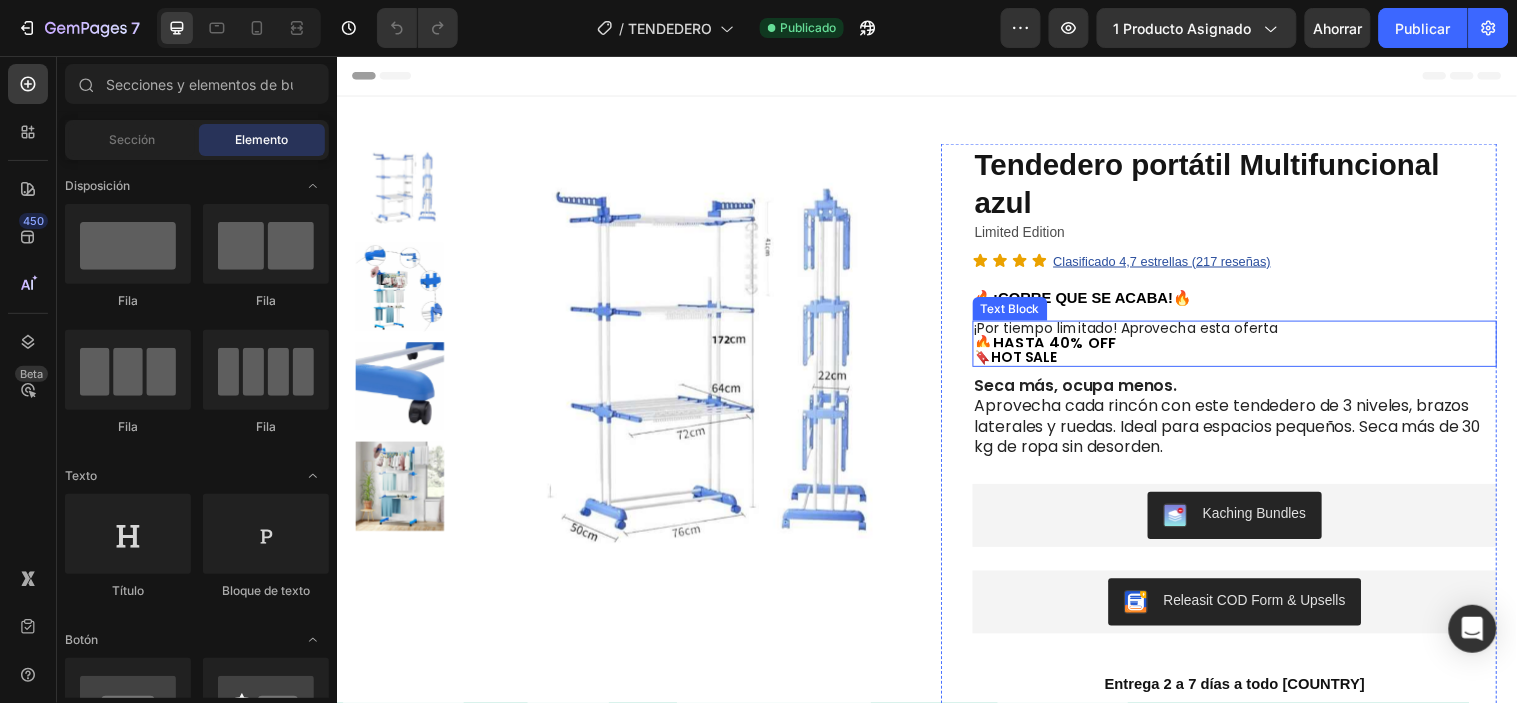 click on "🔖  HOT SALE" at bounding box center (1249, 362) 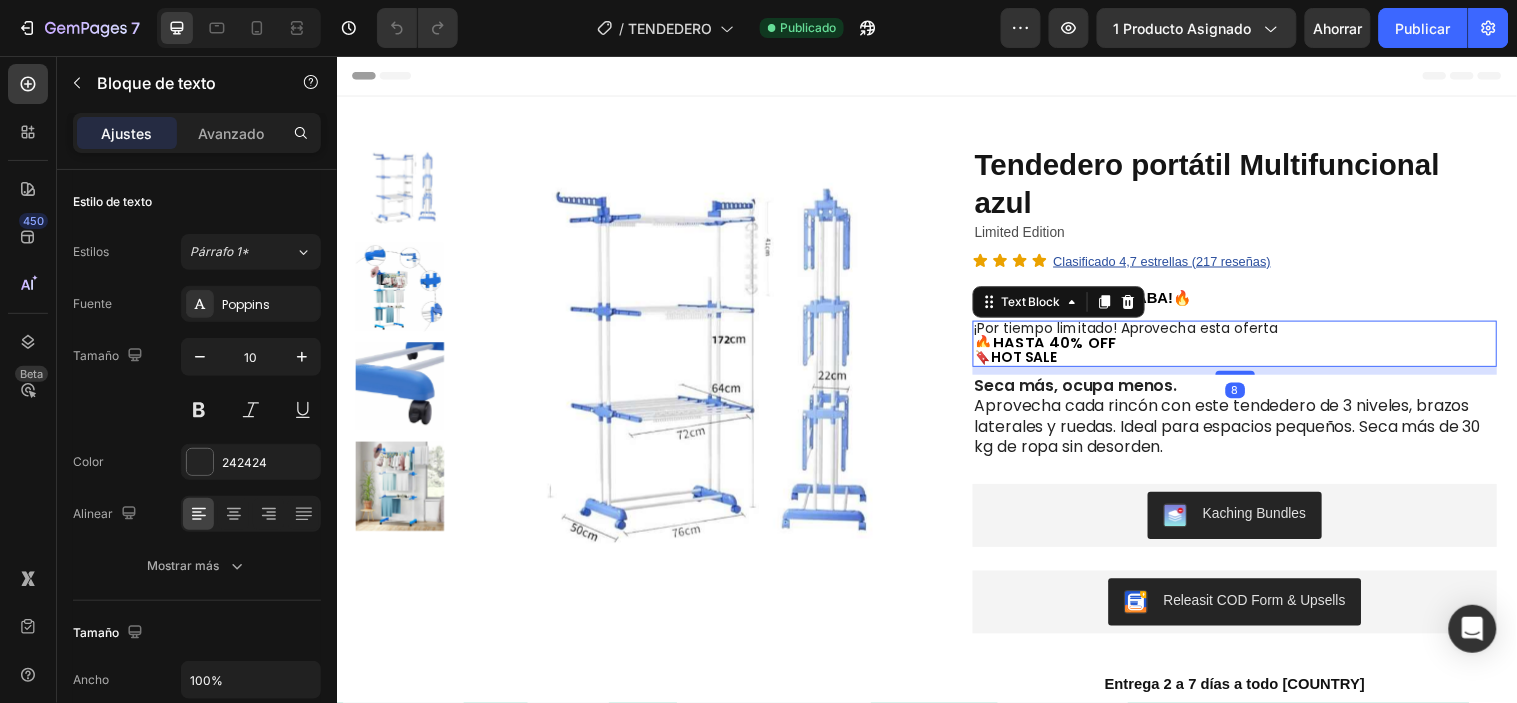 click on "🔖  HOT SALE" at bounding box center [1249, 362] 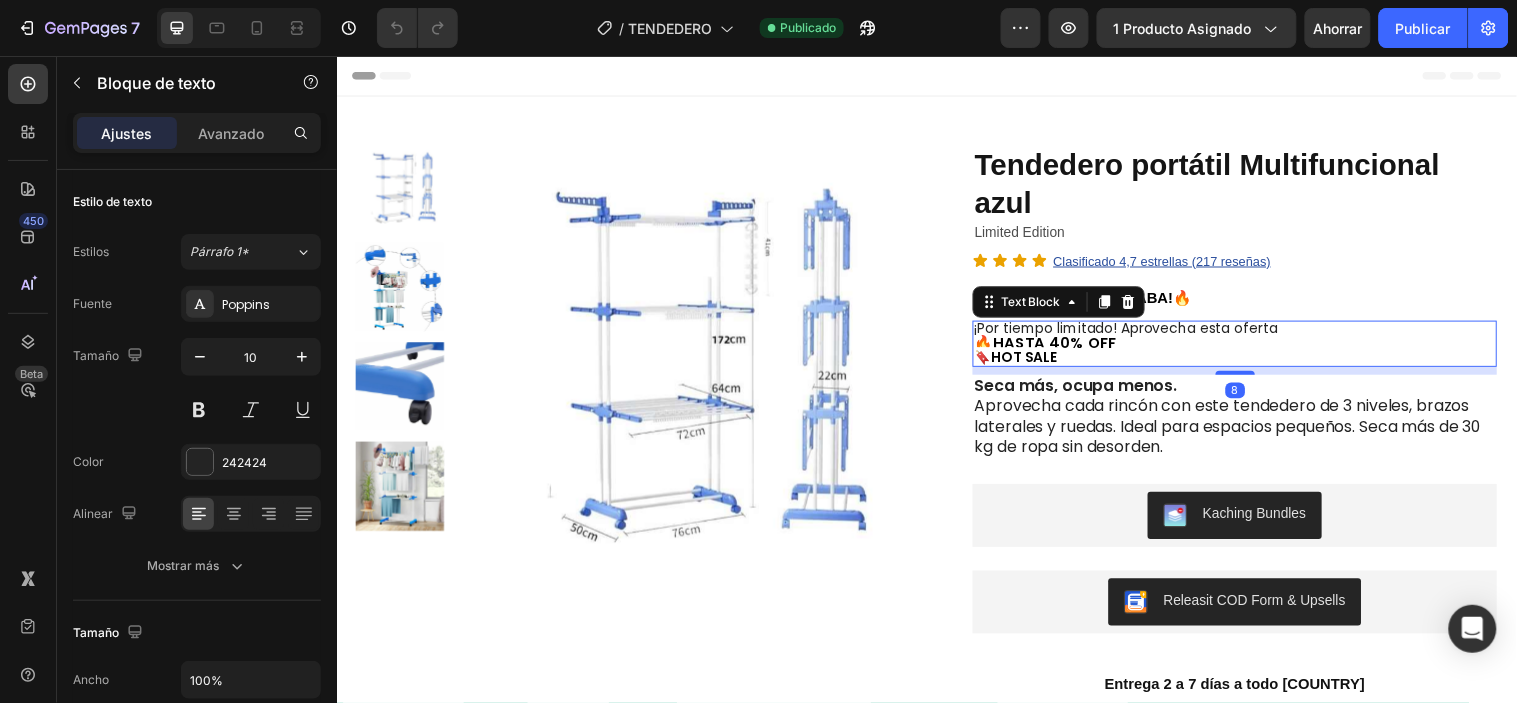 click on "🔖  HOT SALE" at bounding box center (1249, 362) 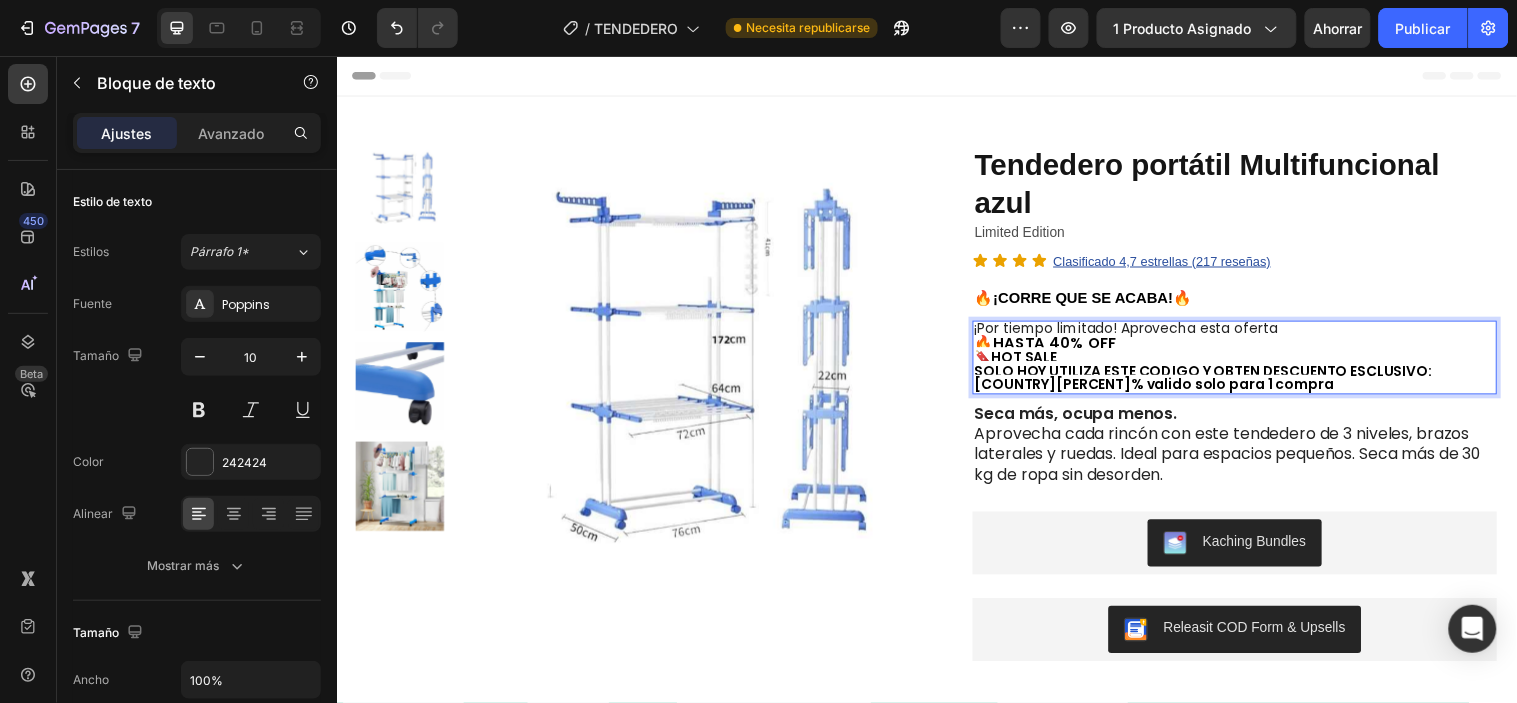 click on "SOLO HOY UTILIZA ESTE CODIGO Y OBTEN DESCUENTO ESCLUSIVO:   [COUNTRY][PERCENT]% valido solo para 1 compra" at bounding box center (1220, 382) 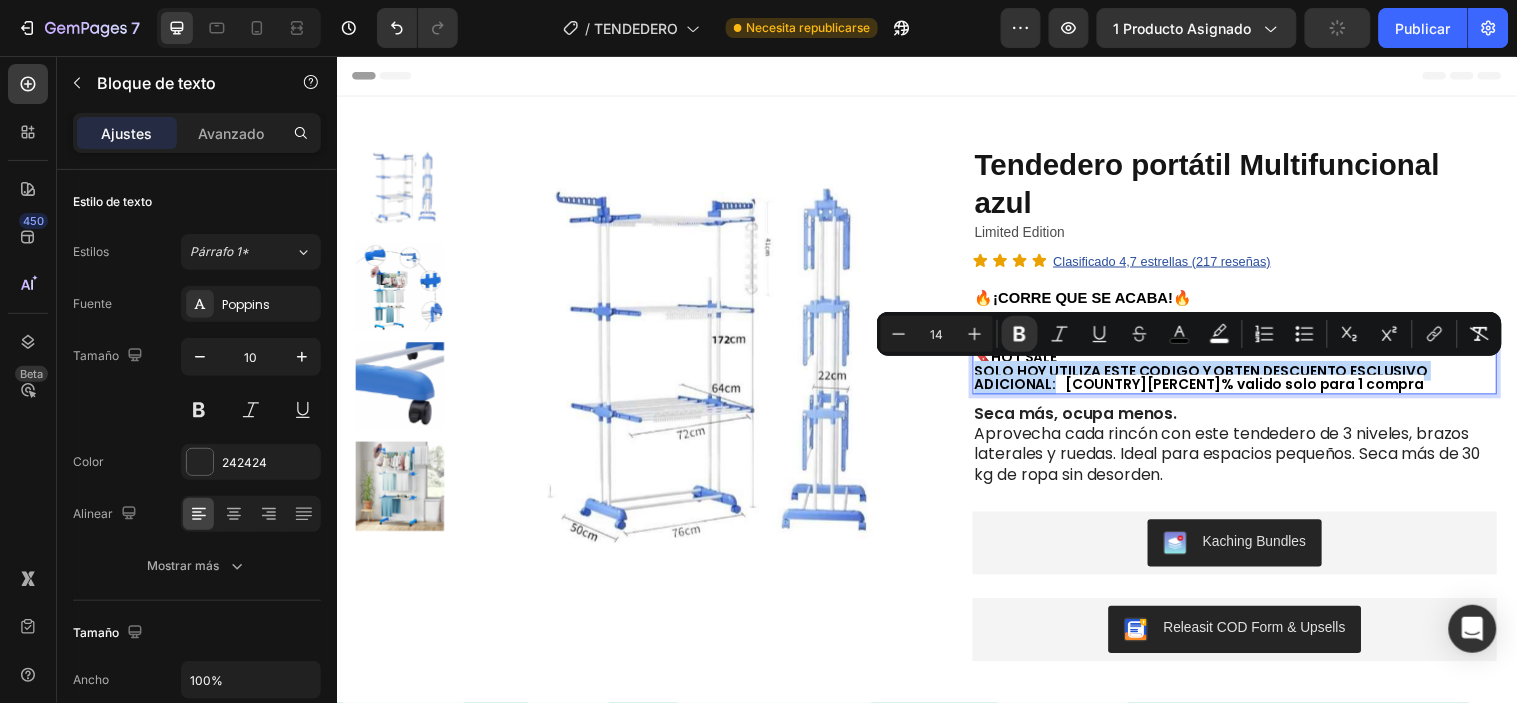 drag, startPoint x: 1057, startPoint y: 392, endPoint x: 978, endPoint y: 379, distance: 80.06248 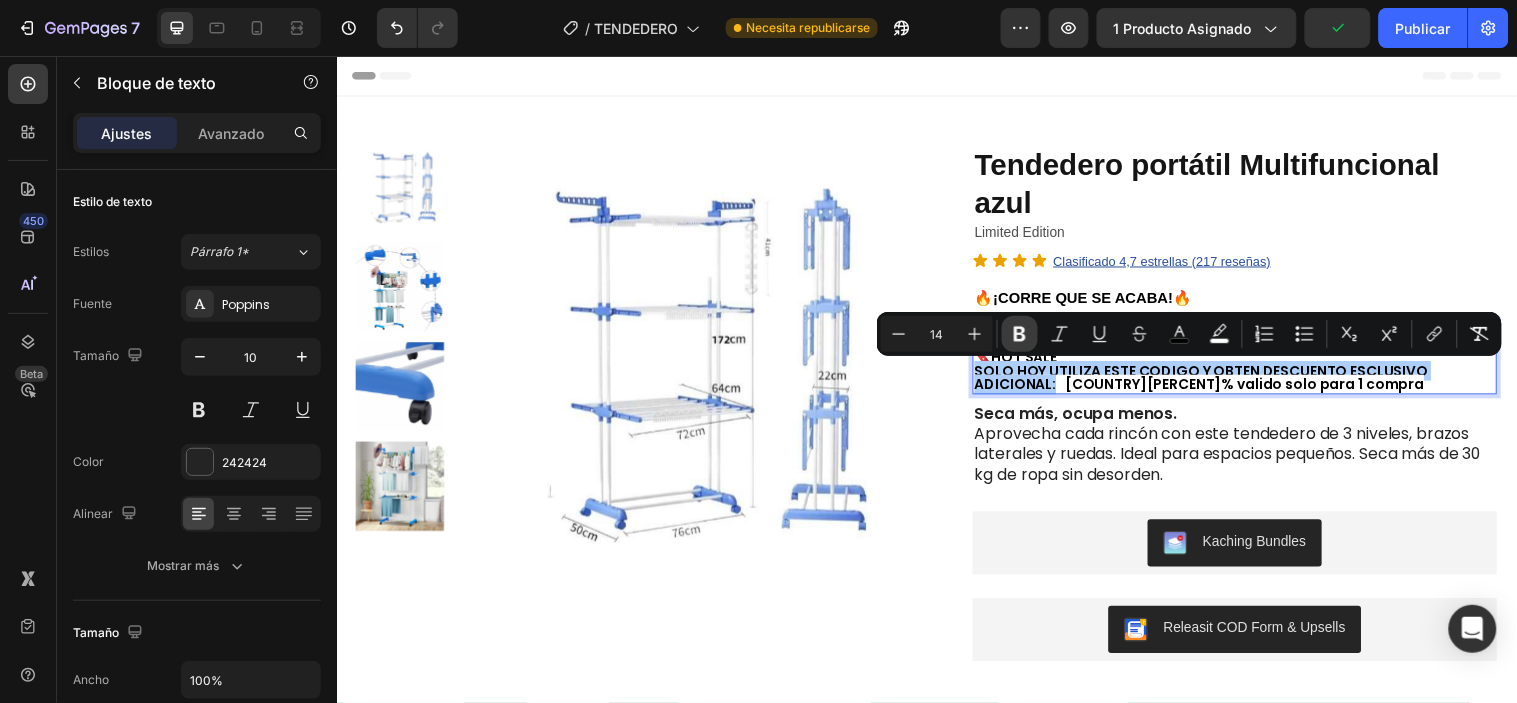 click 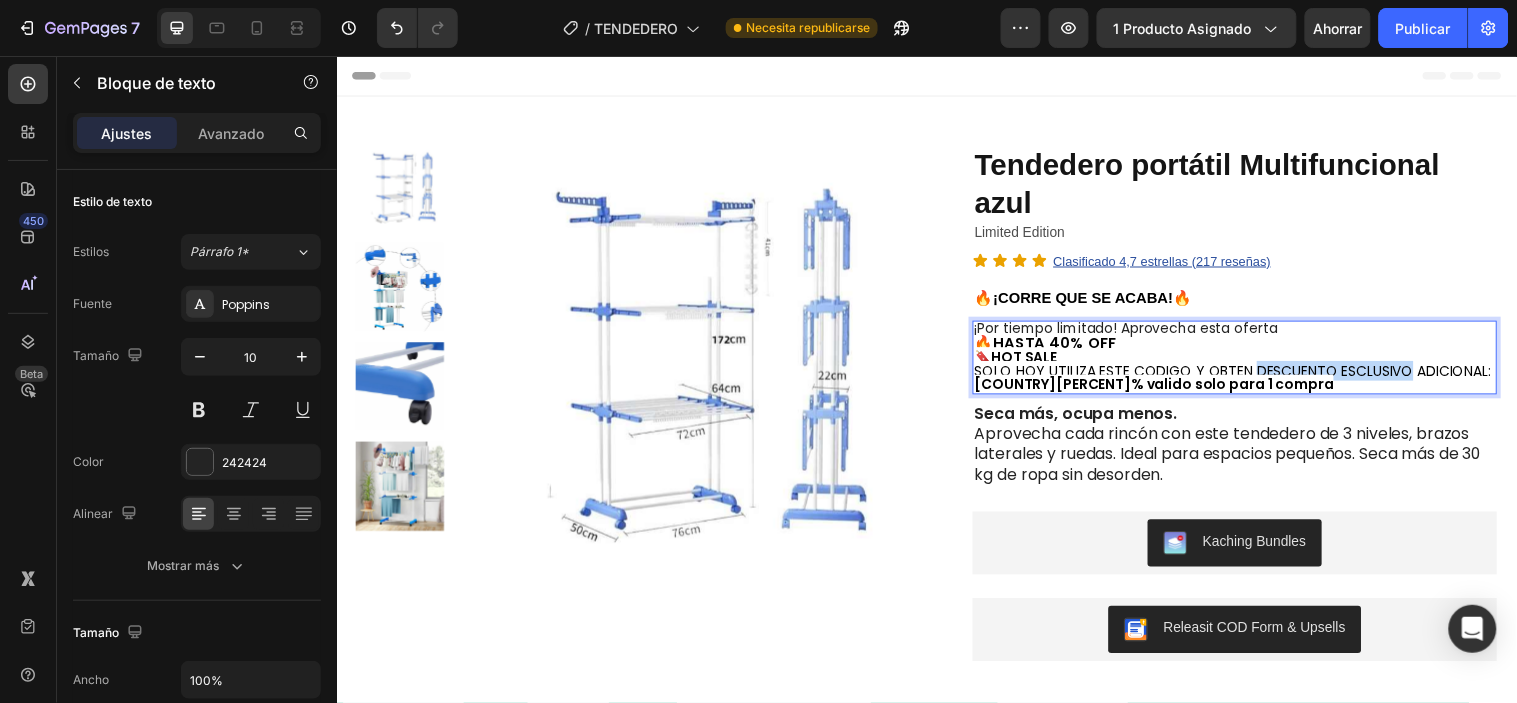 drag, startPoint x: 1413, startPoint y: 380, endPoint x: 1259, endPoint y: 379, distance: 154.00325 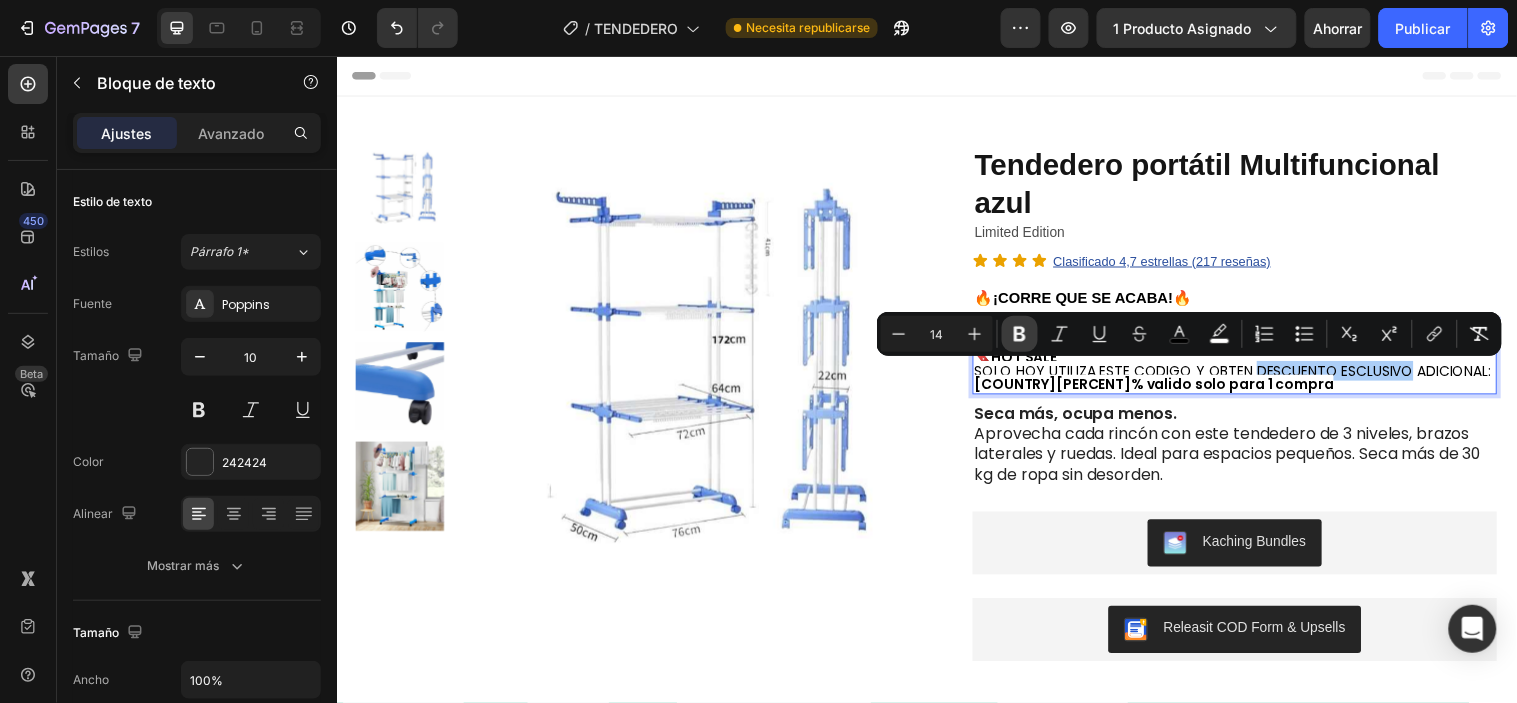 click on "Bold" at bounding box center [1020, 334] 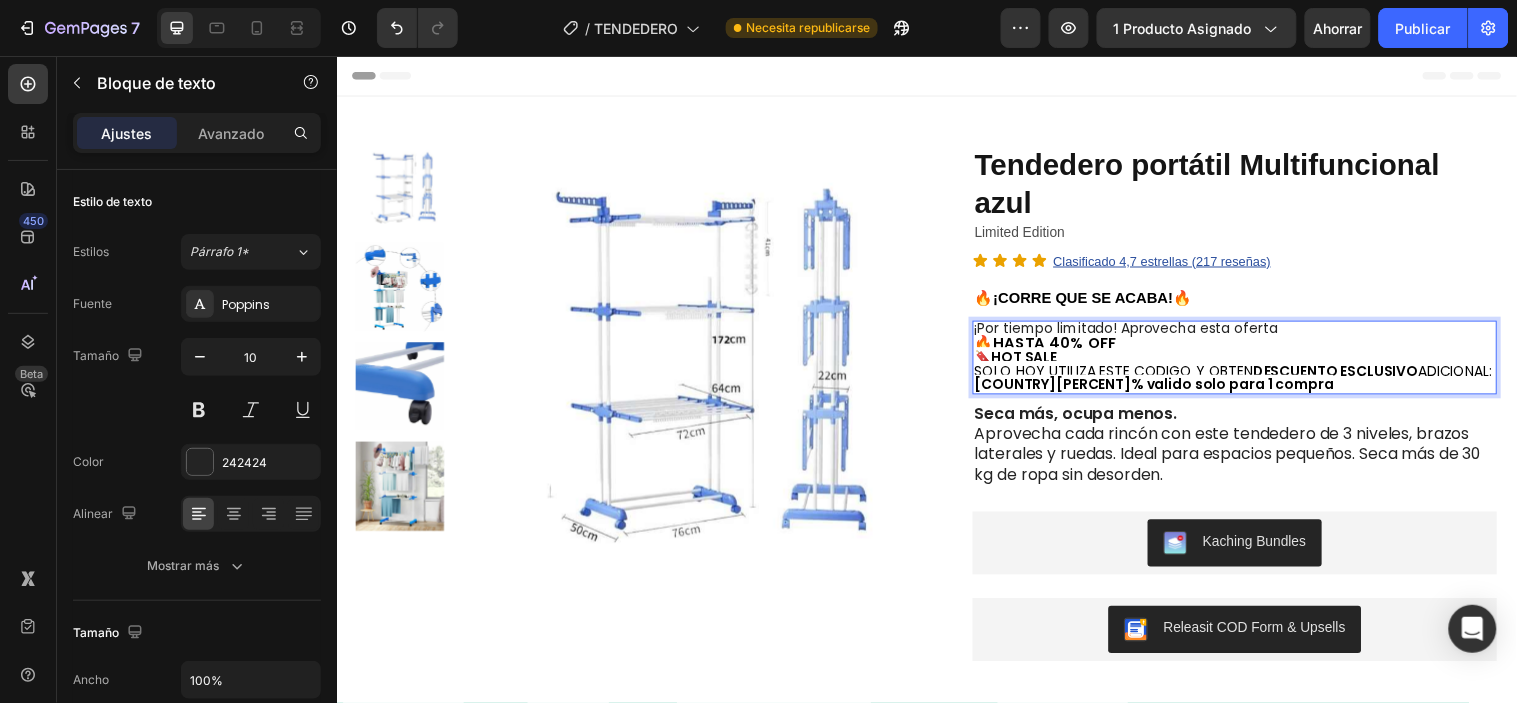 click on "SOLO HOY UTILIZA ESTE CODIGO Y OBTEN DESCUENTO ESCLUSIVO ADICIONAL:   [COUNTRY][PERCENT]% valido solo para 1 compra" at bounding box center (1249, 383) 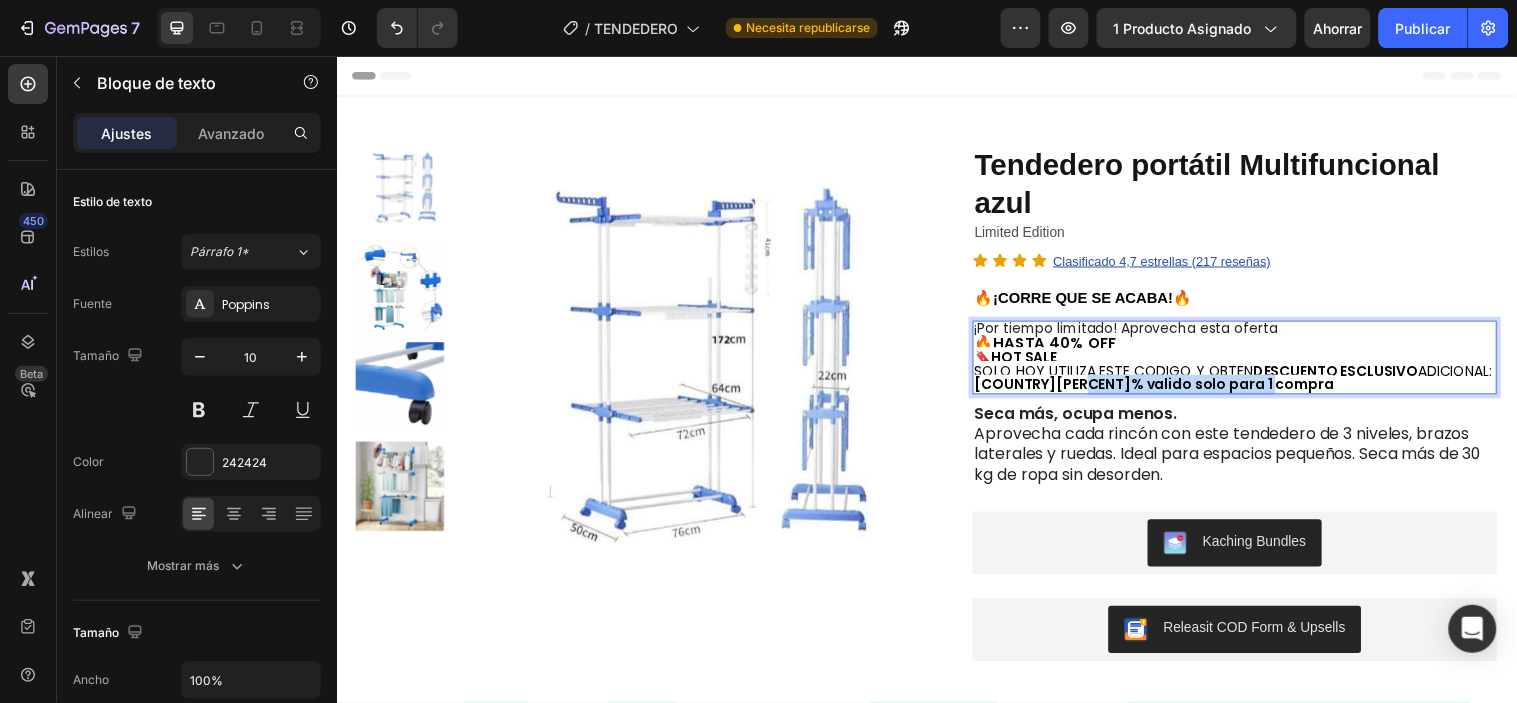 drag, startPoint x: 1346, startPoint y: 387, endPoint x: 1154, endPoint y: 394, distance: 192.12756 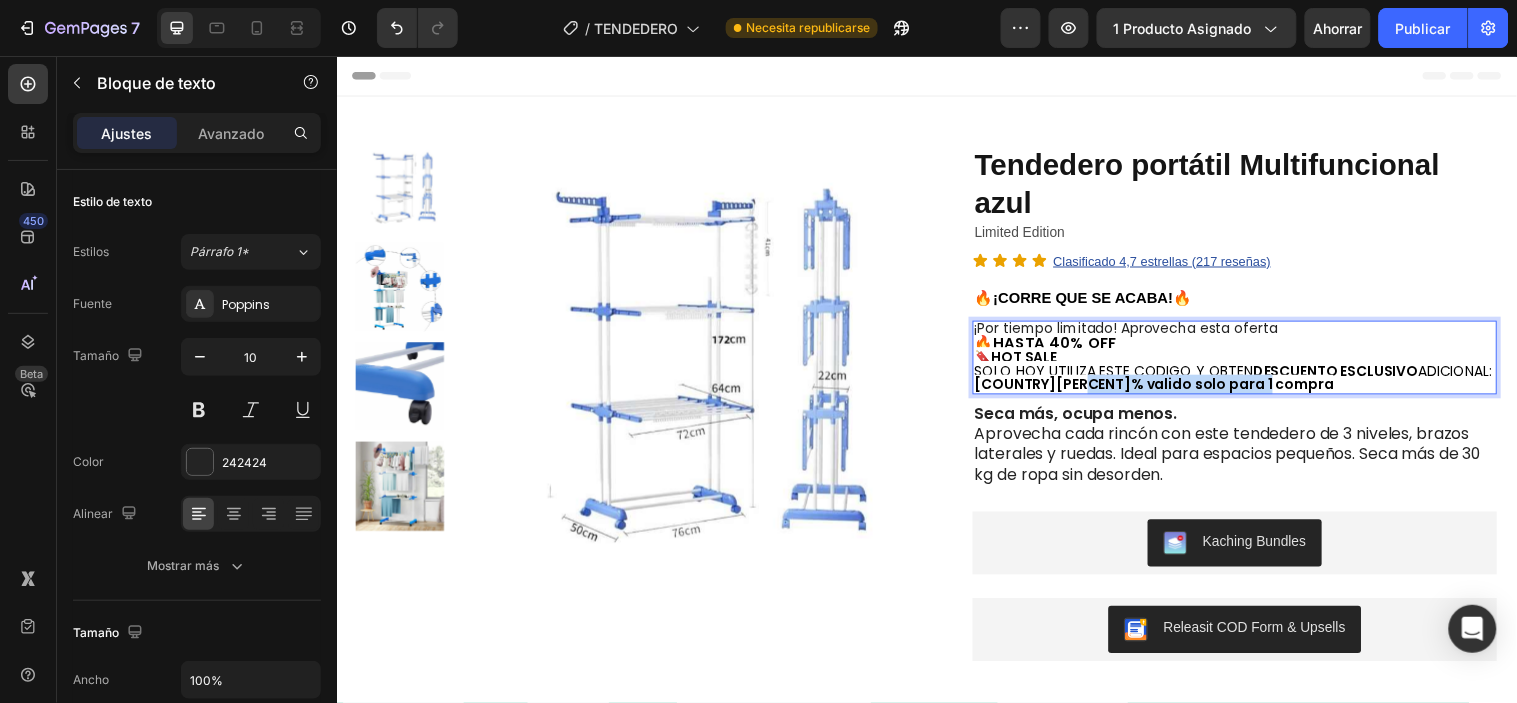 drag, startPoint x: 1155, startPoint y: 400, endPoint x: 1334, endPoint y: 400, distance: 179 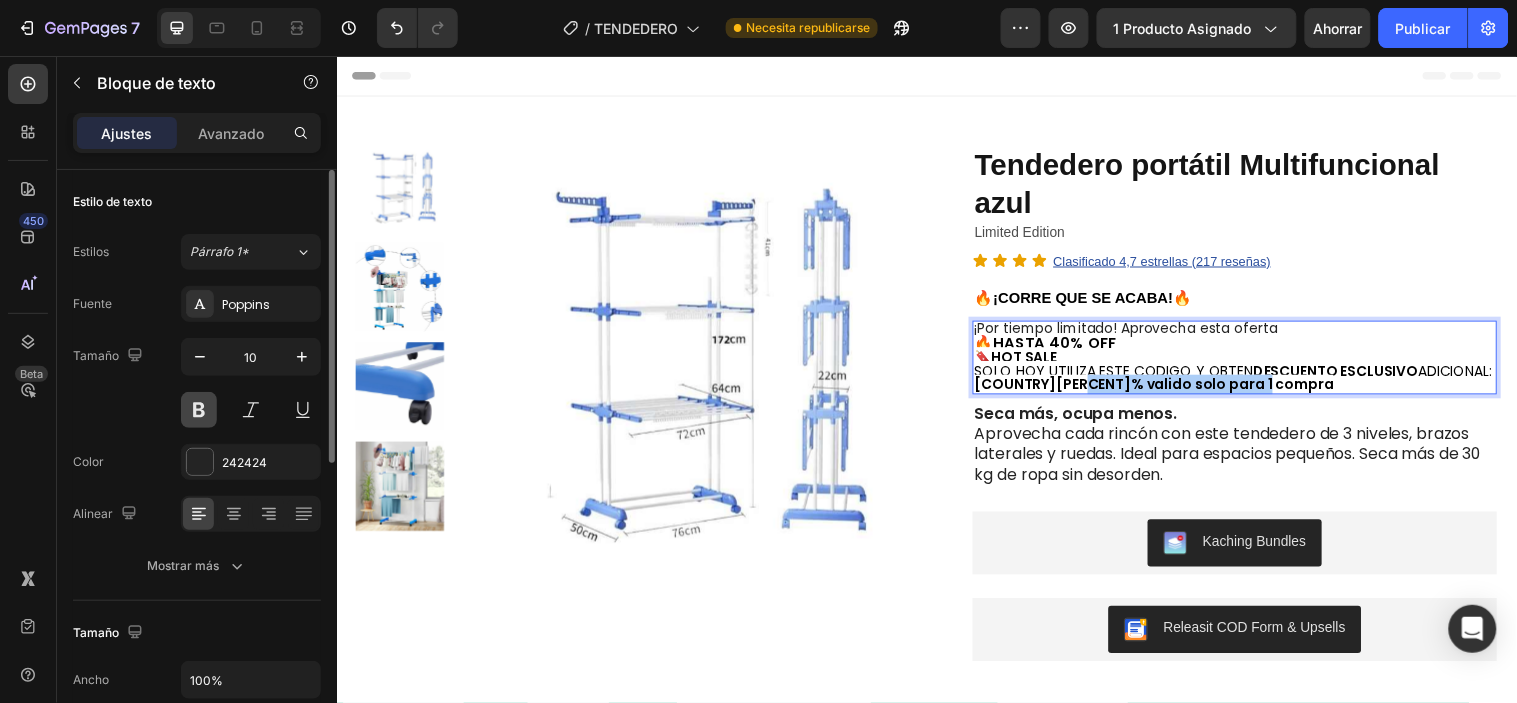 click at bounding box center (199, 410) 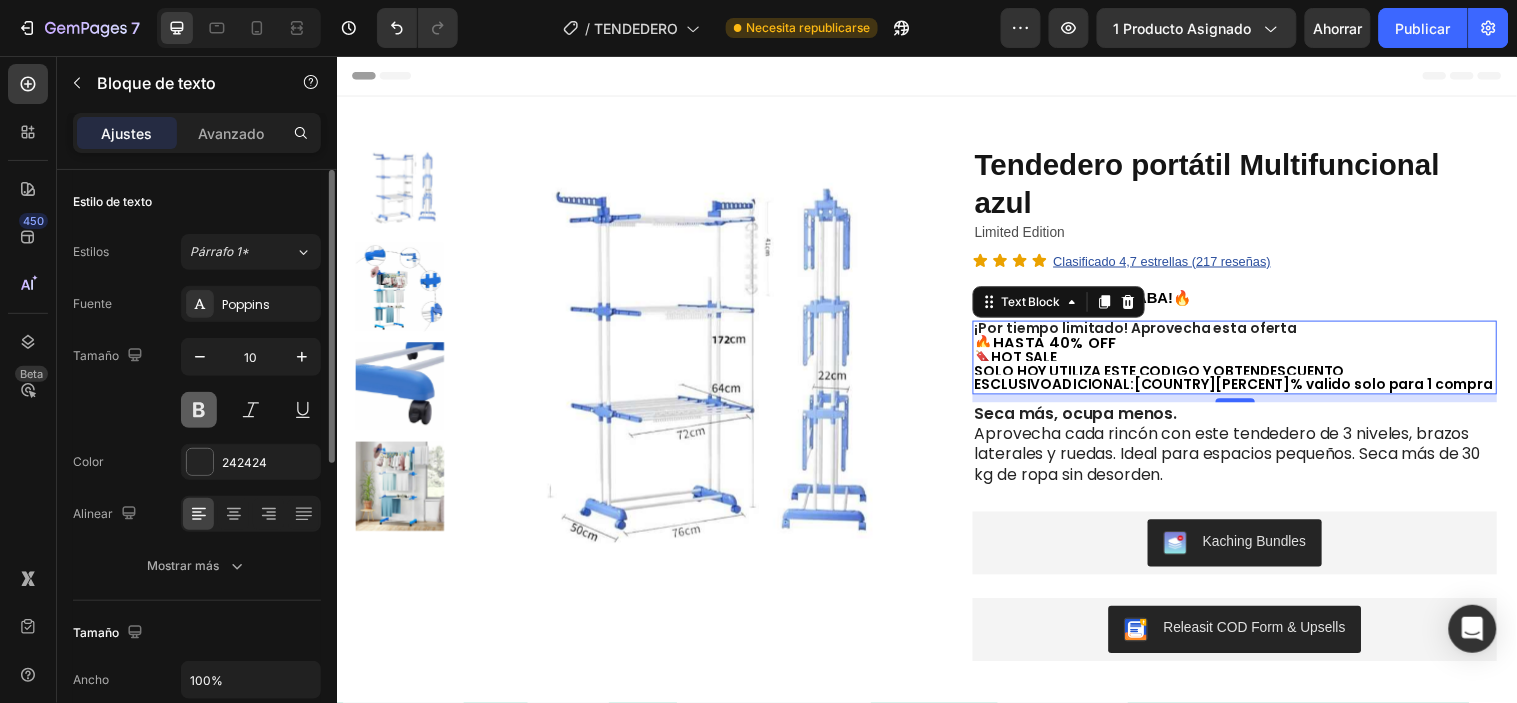 click at bounding box center [199, 410] 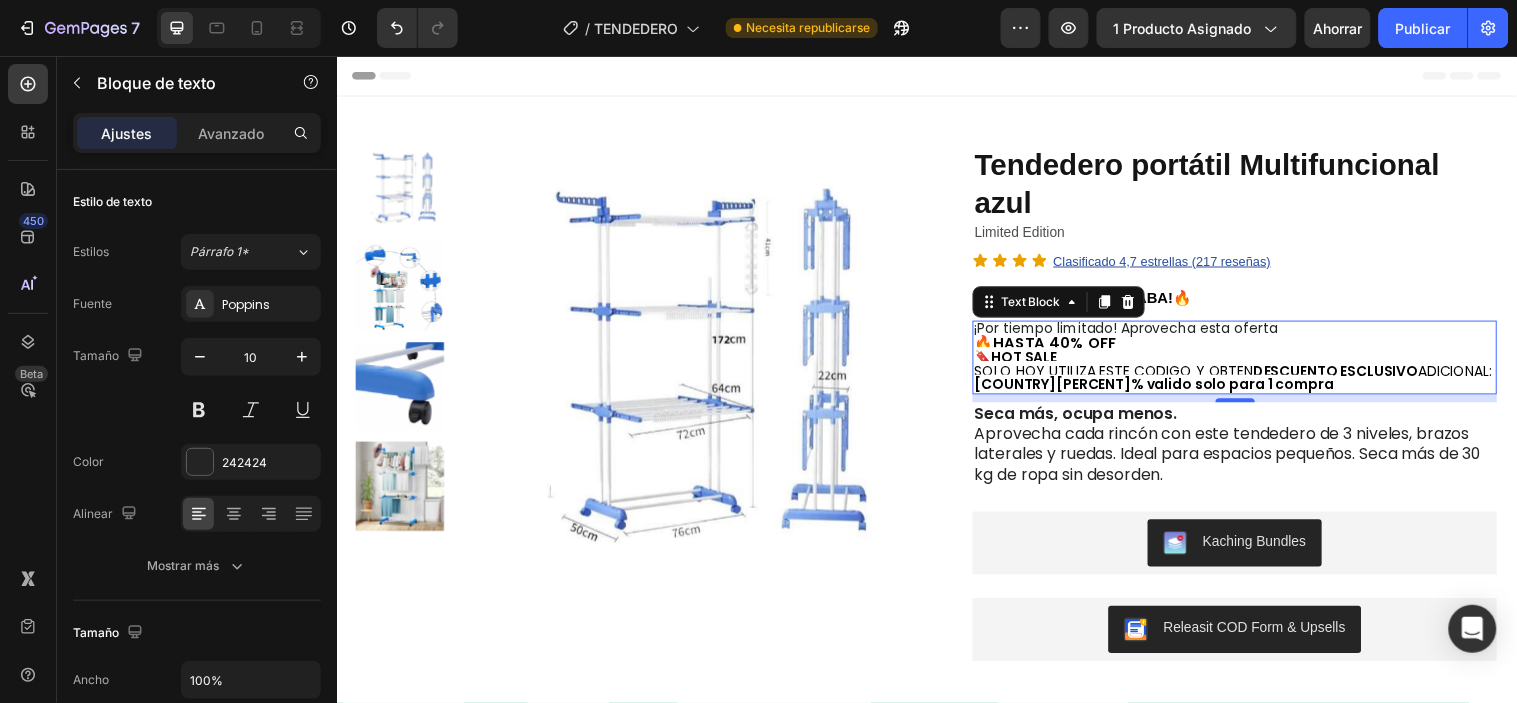 click on "[COUNTRY][PERCENT]% valido solo para 1 compra" at bounding box center [1167, 389] 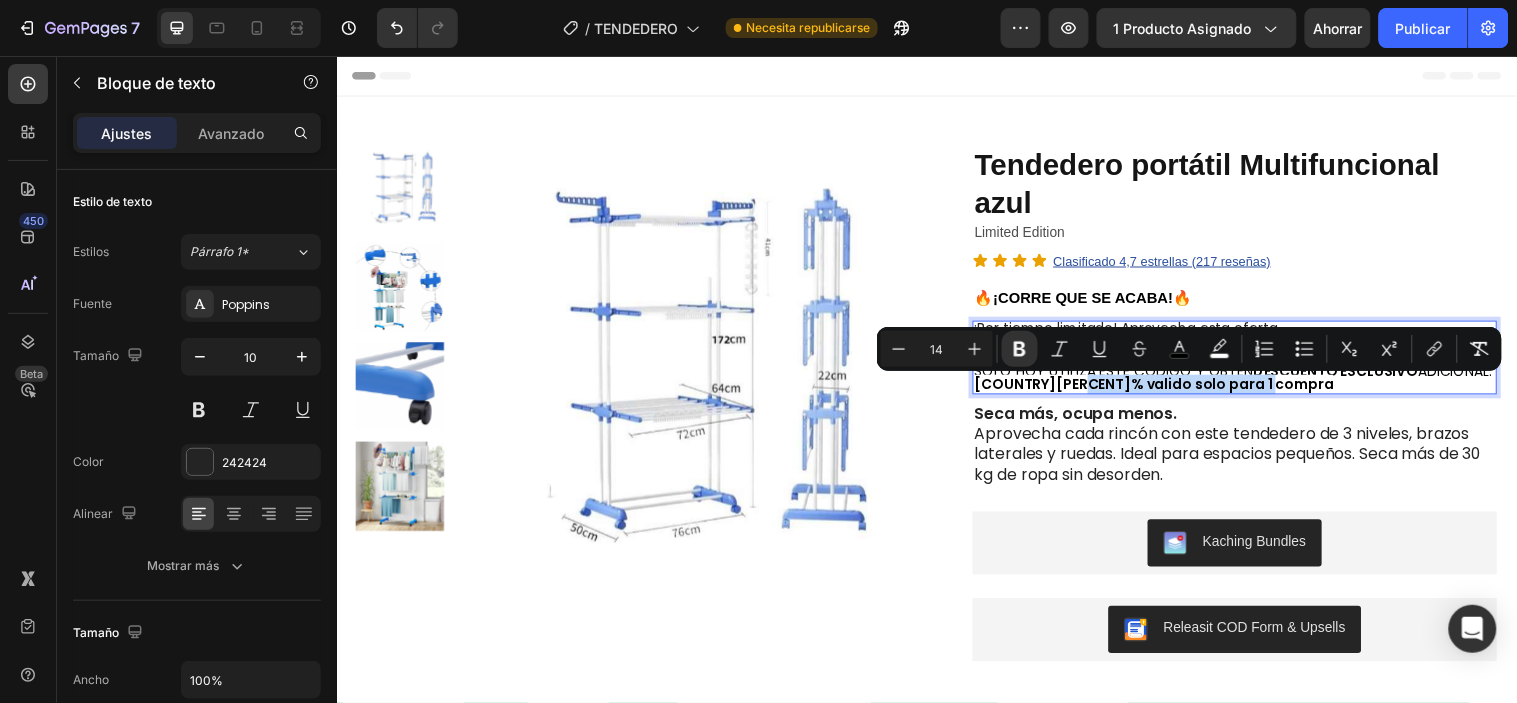 drag, startPoint x: 1336, startPoint y: 394, endPoint x: 1157, endPoint y: 397, distance: 179.02513 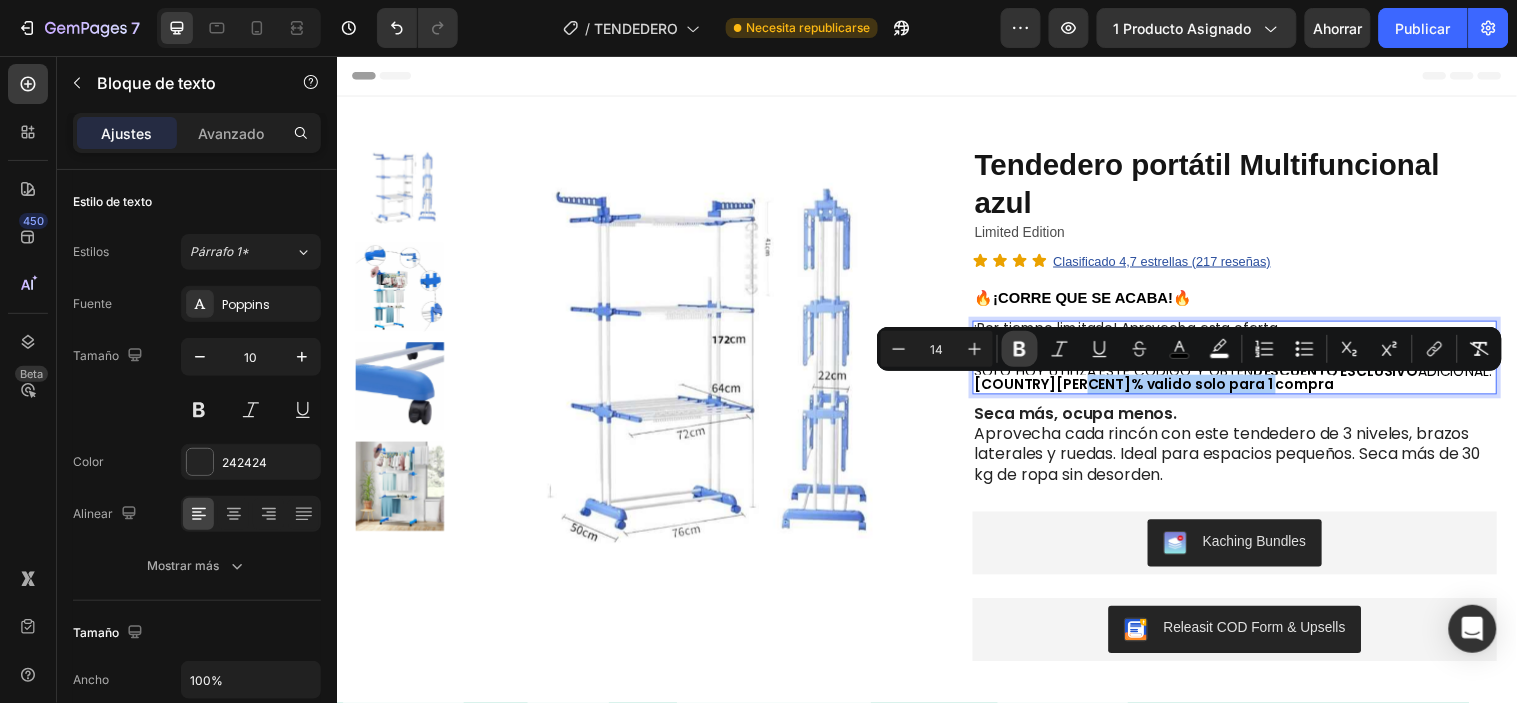 click 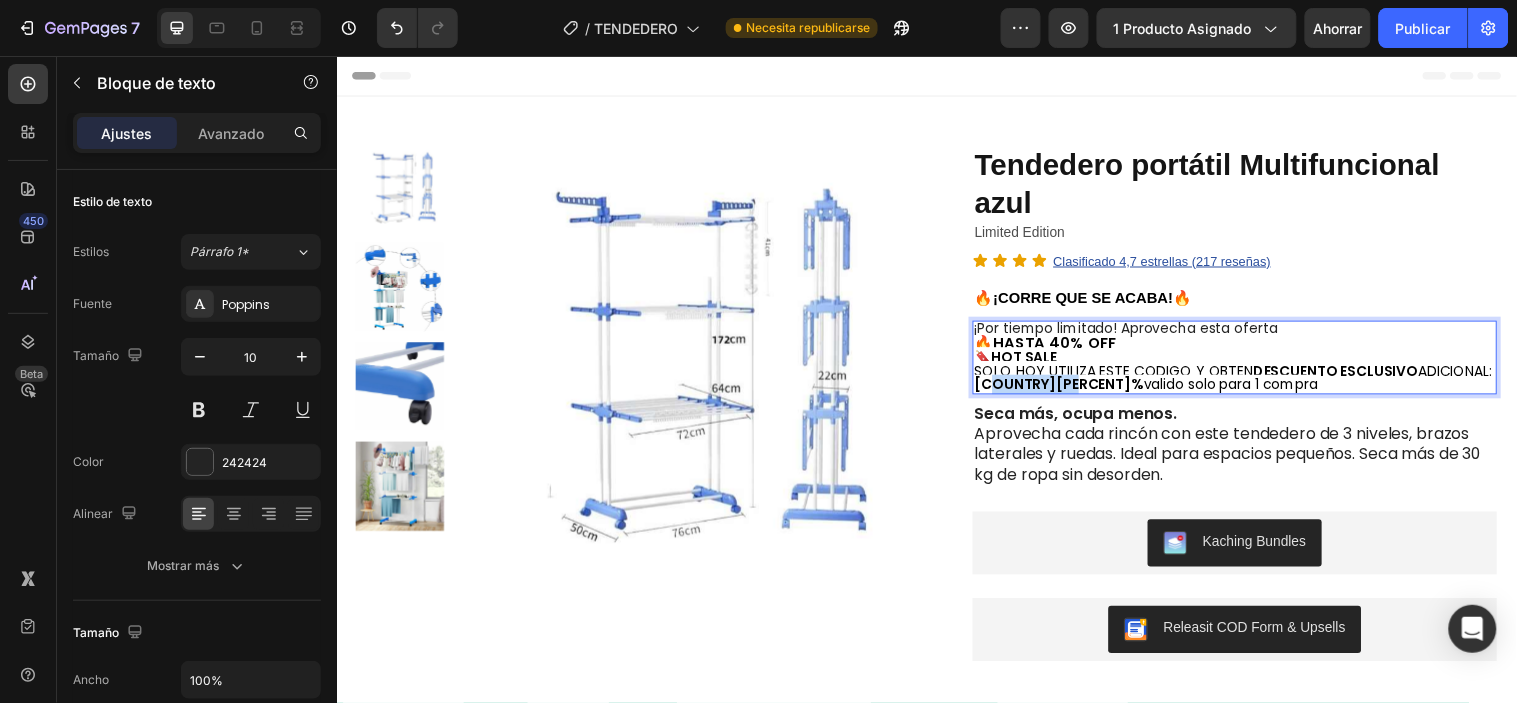 drag, startPoint x: 1150, startPoint y: 394, endPoint x: 1061, endPoint y: 393, distance: 89.005615 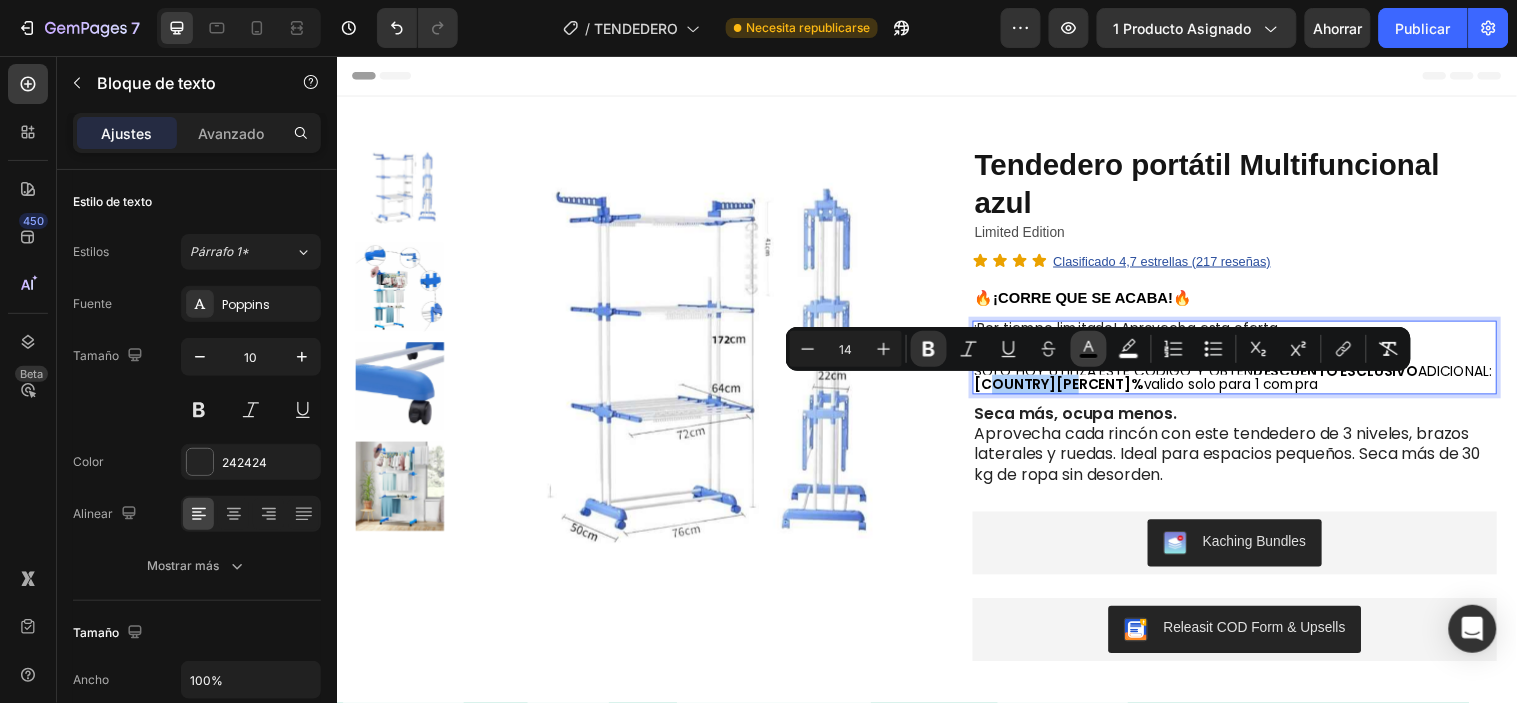 click 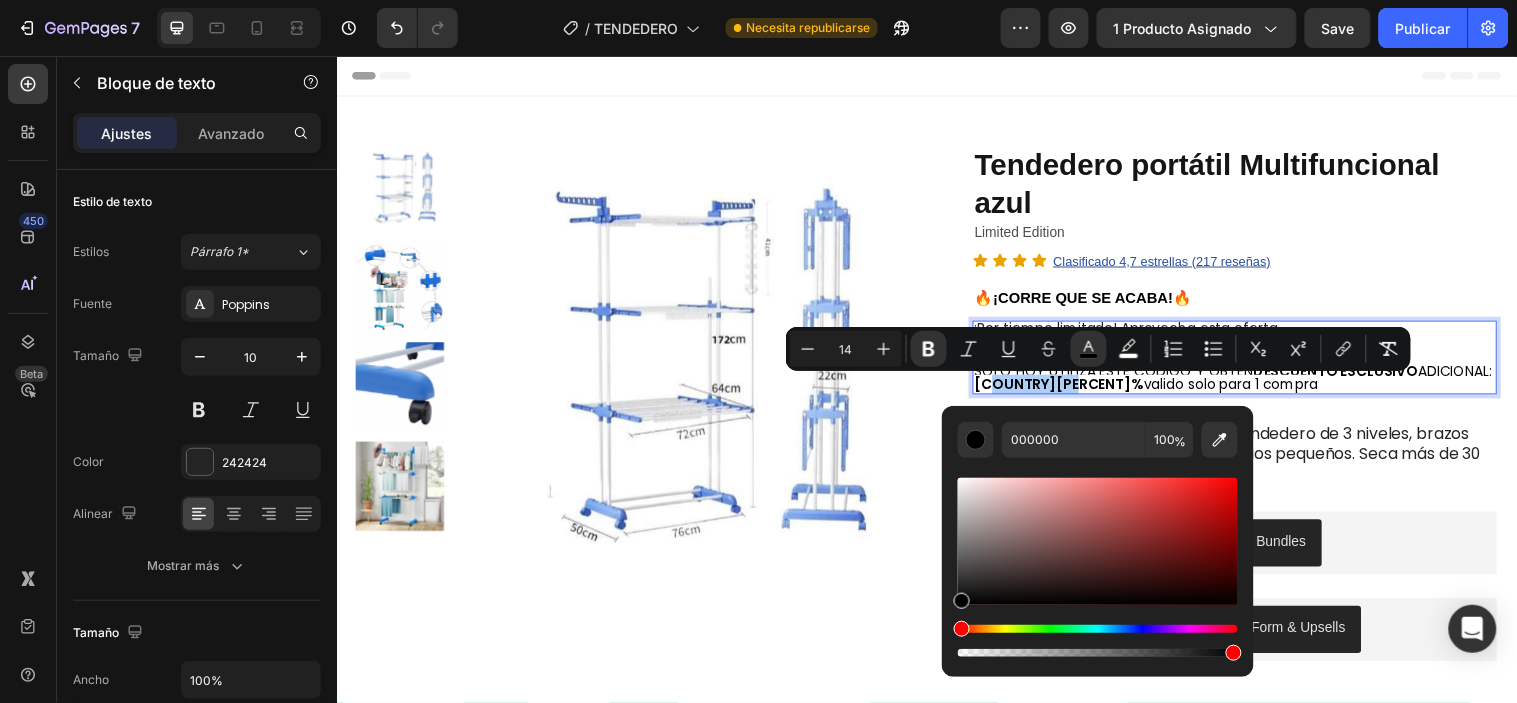 click at bounding box center (962, 629) 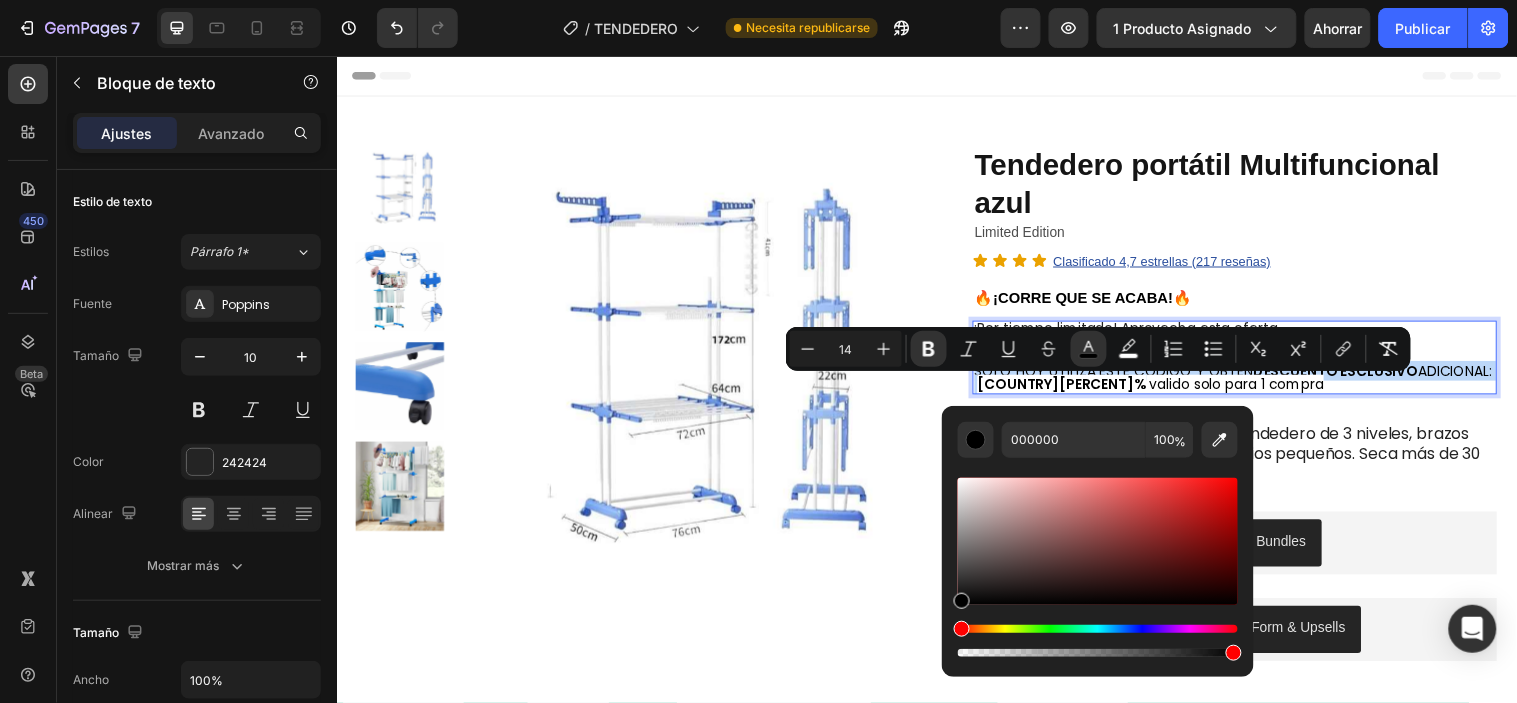click at bounding box center (1098, 541) 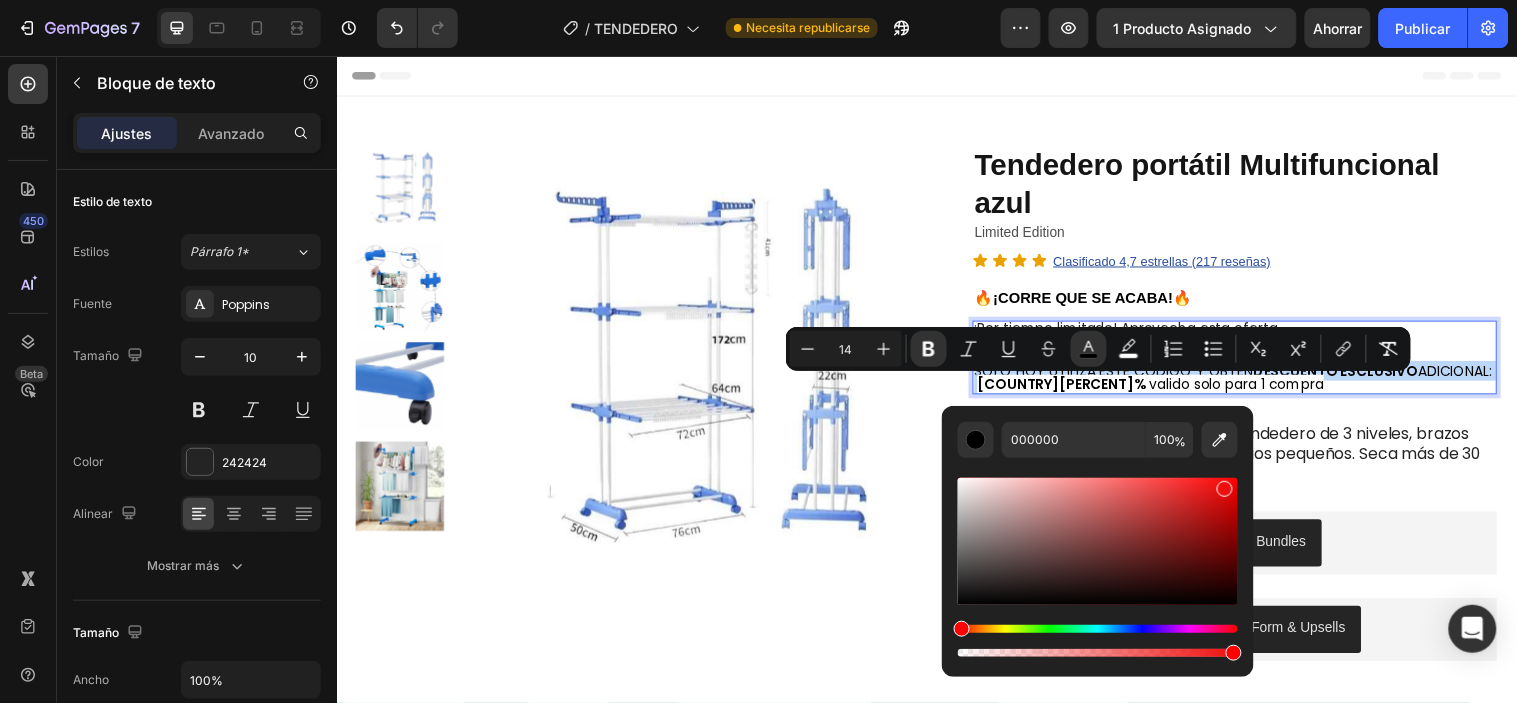 type on "EF0E0E" 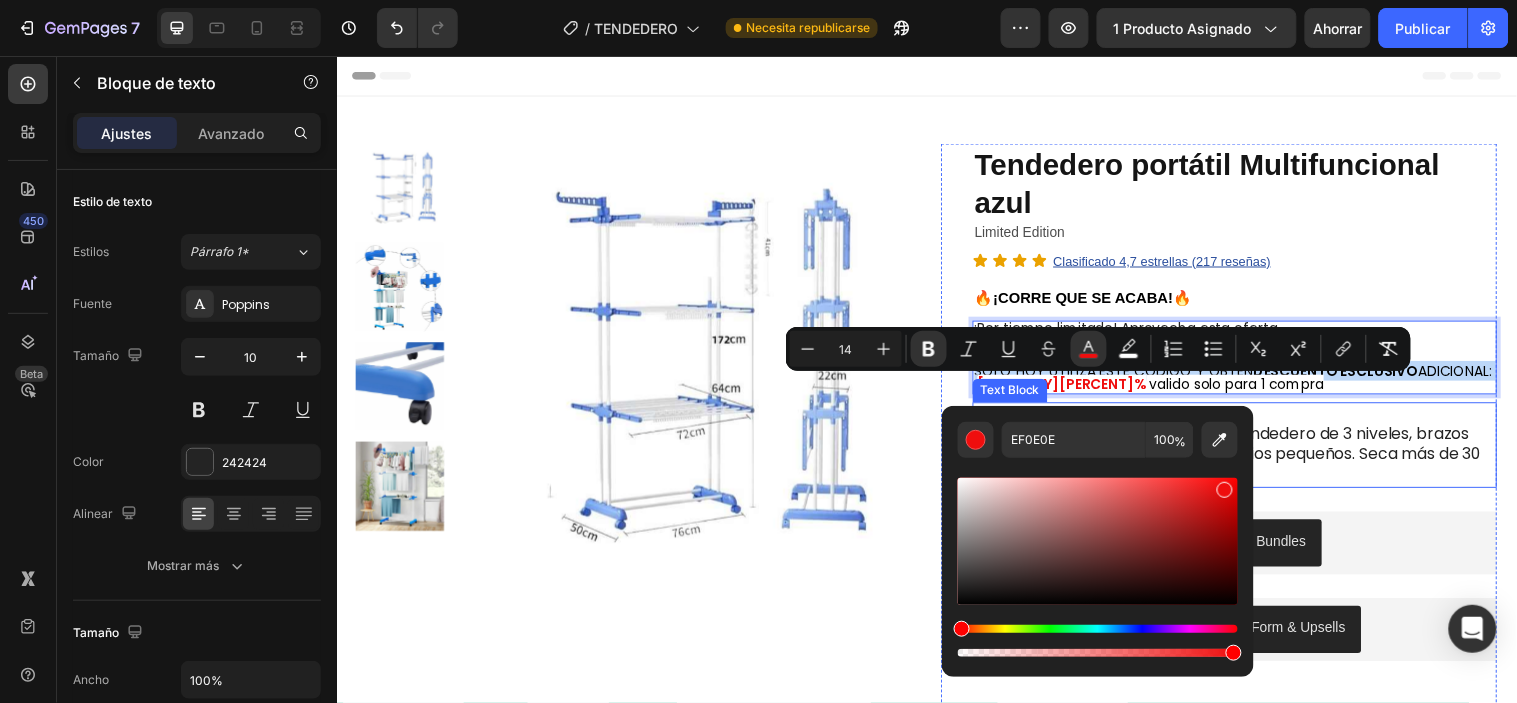 click on "Seca más, ocupa menos. Aprovecha cada rincón con este tendedero de 3 niveles, brazos laterales y ruedas. Ideal para espacios pequeños. Seca más de 30 kg de ropa sin desorden." at bounding box center [1249, 450] 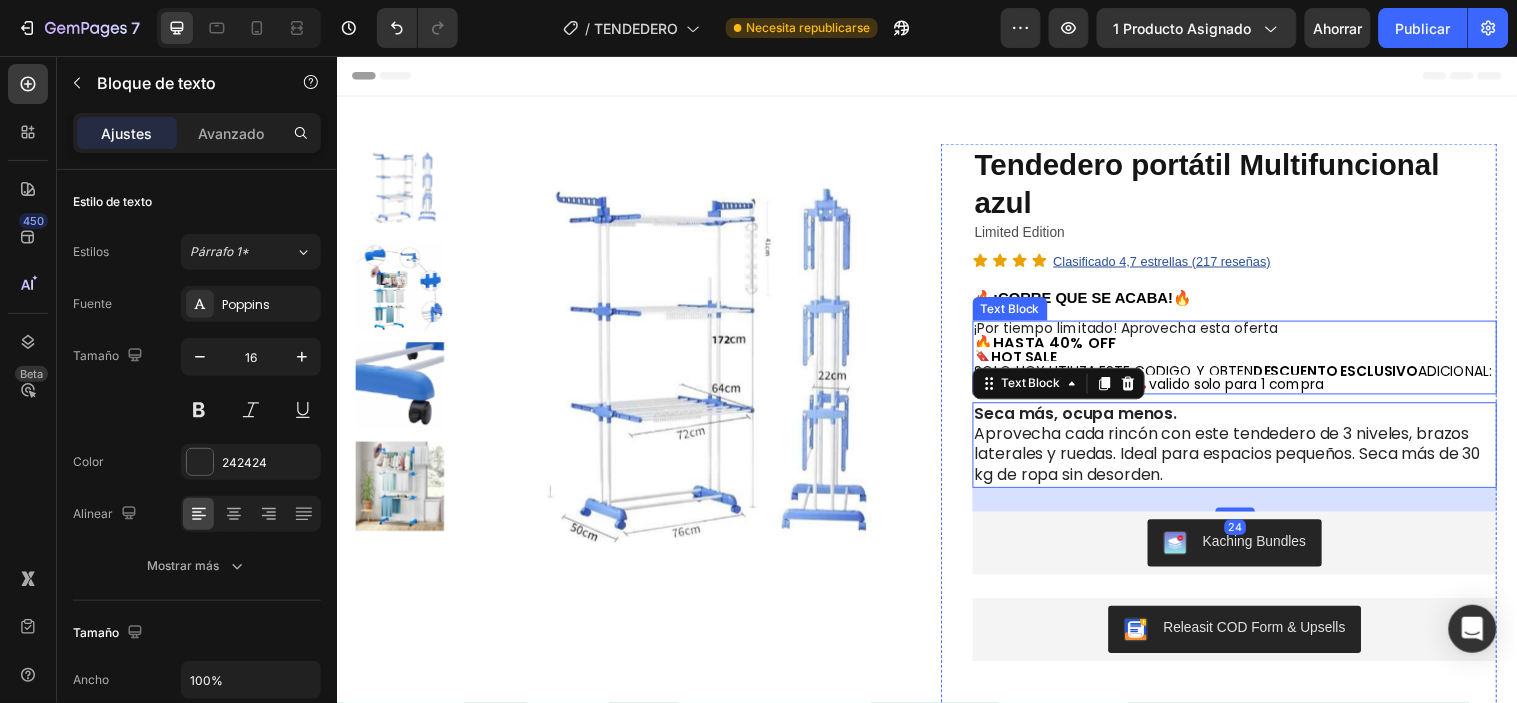click on "¡Por tiempo limitado! Aprovecha esta oferta" at bounding box center (1249, 333) 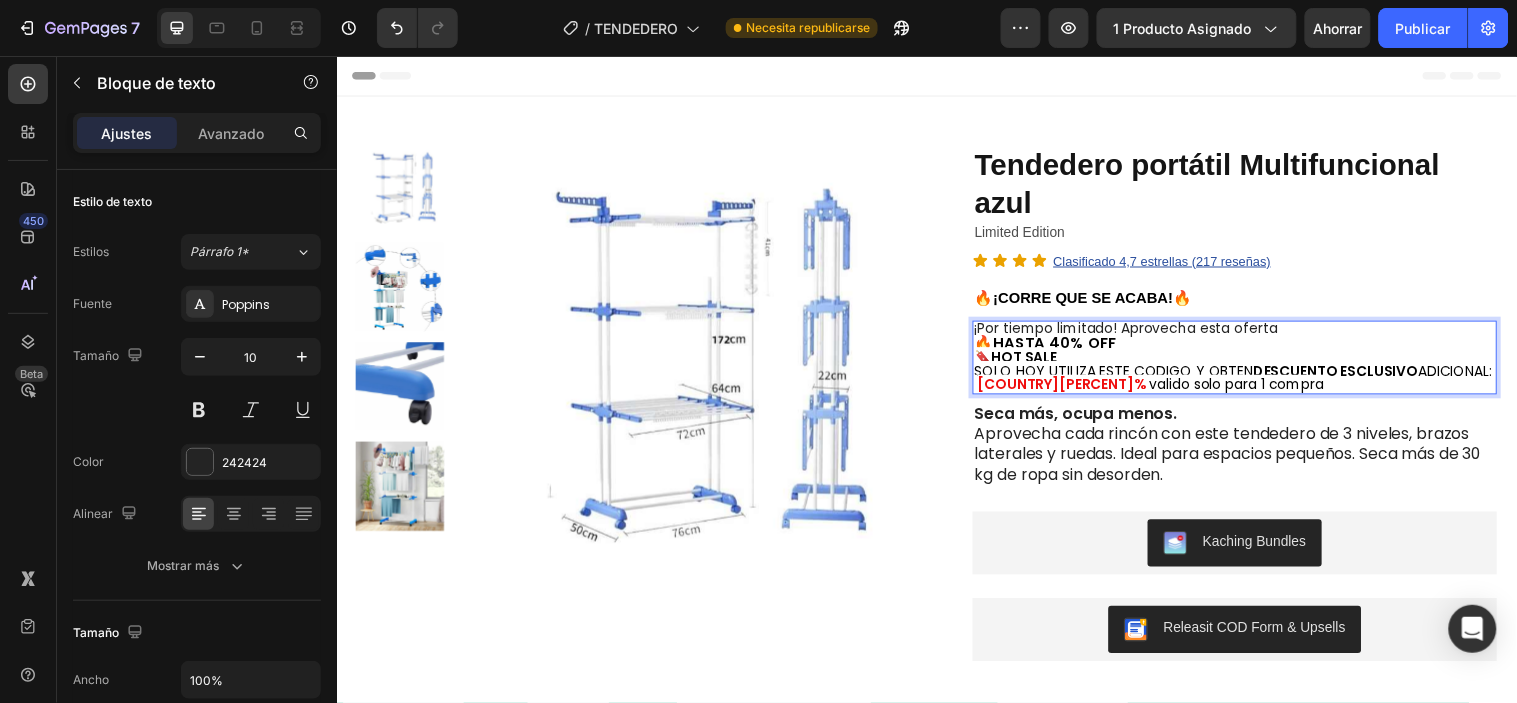 click on "valido solo para 1 compra" at bounding box center [1250, 389] 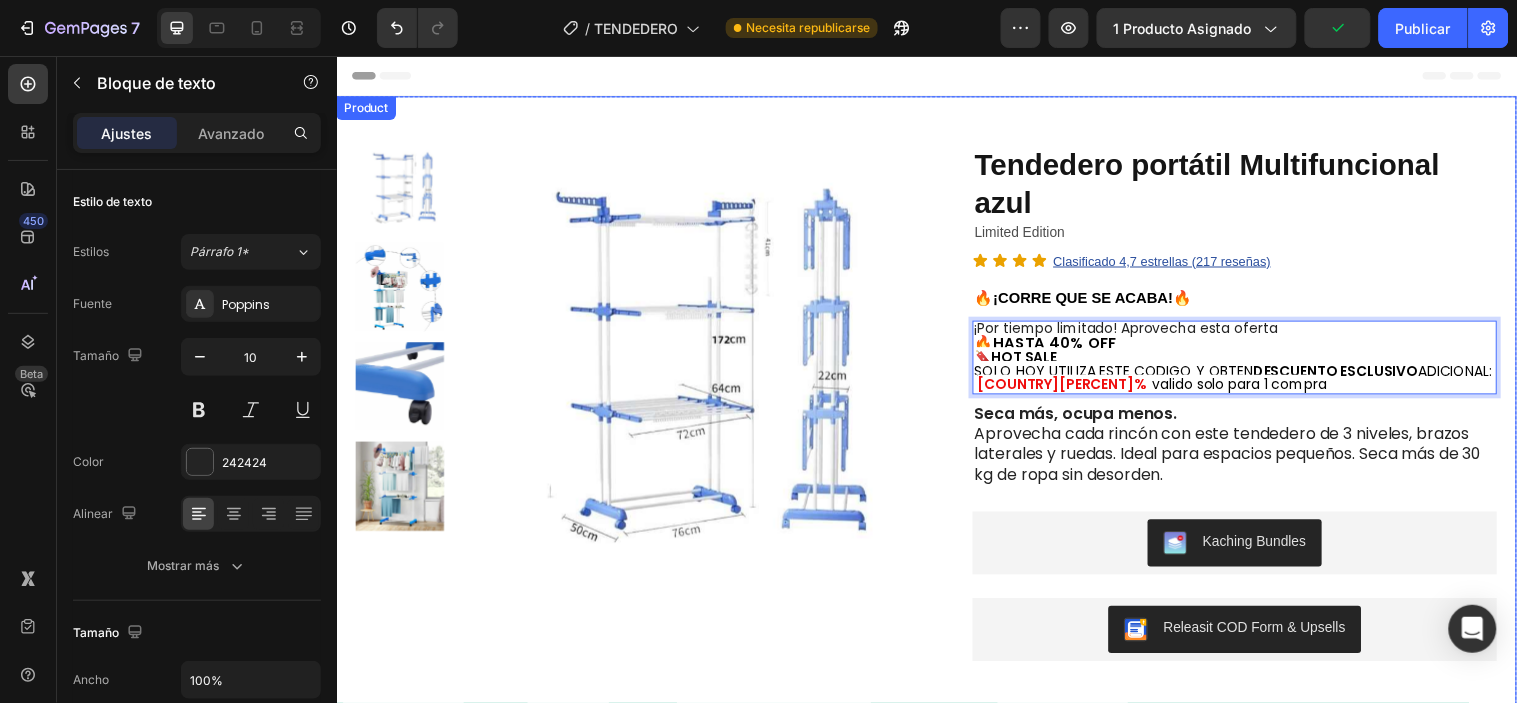 click on "Product Images Row Tendedero portátil Multifuncional azul Product Title Limited Edition Text Block Icon Icon Icon Icon  Clasificado 4,7 estrellas (217 reseñas) Text Block Icon List 🔥¡CORRE QUE SE ACABA!🔥 Text Block Row  ¡Por tiempo limitado! Aprovecha esta oferta 🔥HASTA [PERCENT]% OFF 🔖 HOT SALE SOLO HOY UTILIZA ESTE CODIGO Y OBTEN DESCUENTO ESCLUSIVO ADICIONAL:   [COUNTRY][PERCENT]%   valido solo para 1 compra  Text Block 8 Seca más, ocupa menos. Aprovecha cada rincón con este tendedero de 3 niveles, brazos laterales y ruedas. Ideal para espacios pequeños. Seca más de 30 kg de ropa sin desorden. Text Block Kaching Bundles Kaching Bundles Releasit COD Form & Upsells Releasit COD Form & Upsells Entrega 2 a 7 días a todo [COUNTRY] Text Block Row
Especificaciones
Experiencia y Diseño
Materiales y Tecnología
Cómo Usarlo" at bounding box center [936, 586] 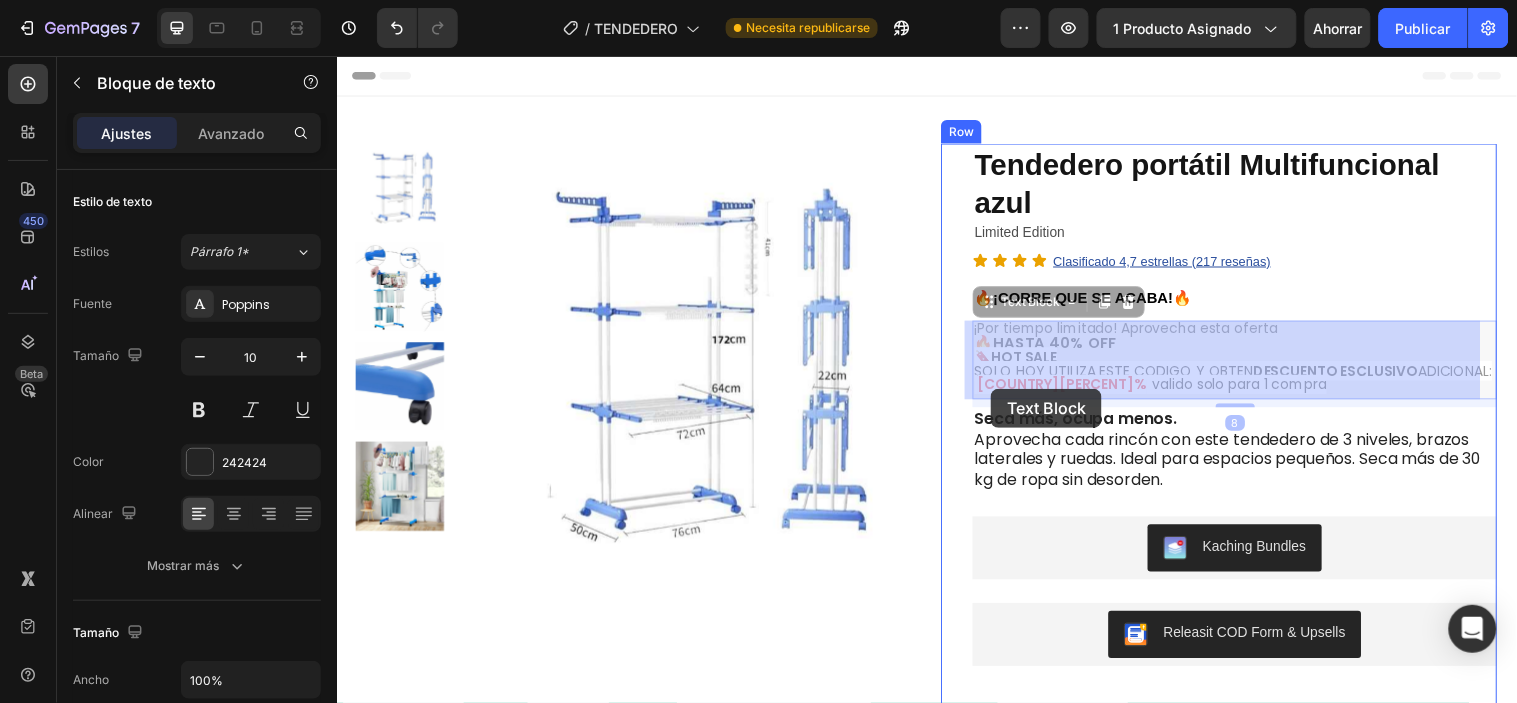 drag, startPoint x: 1048, startPoint y: 389, endPoint x: 993, endPoint y: 392, distance: 55.081757 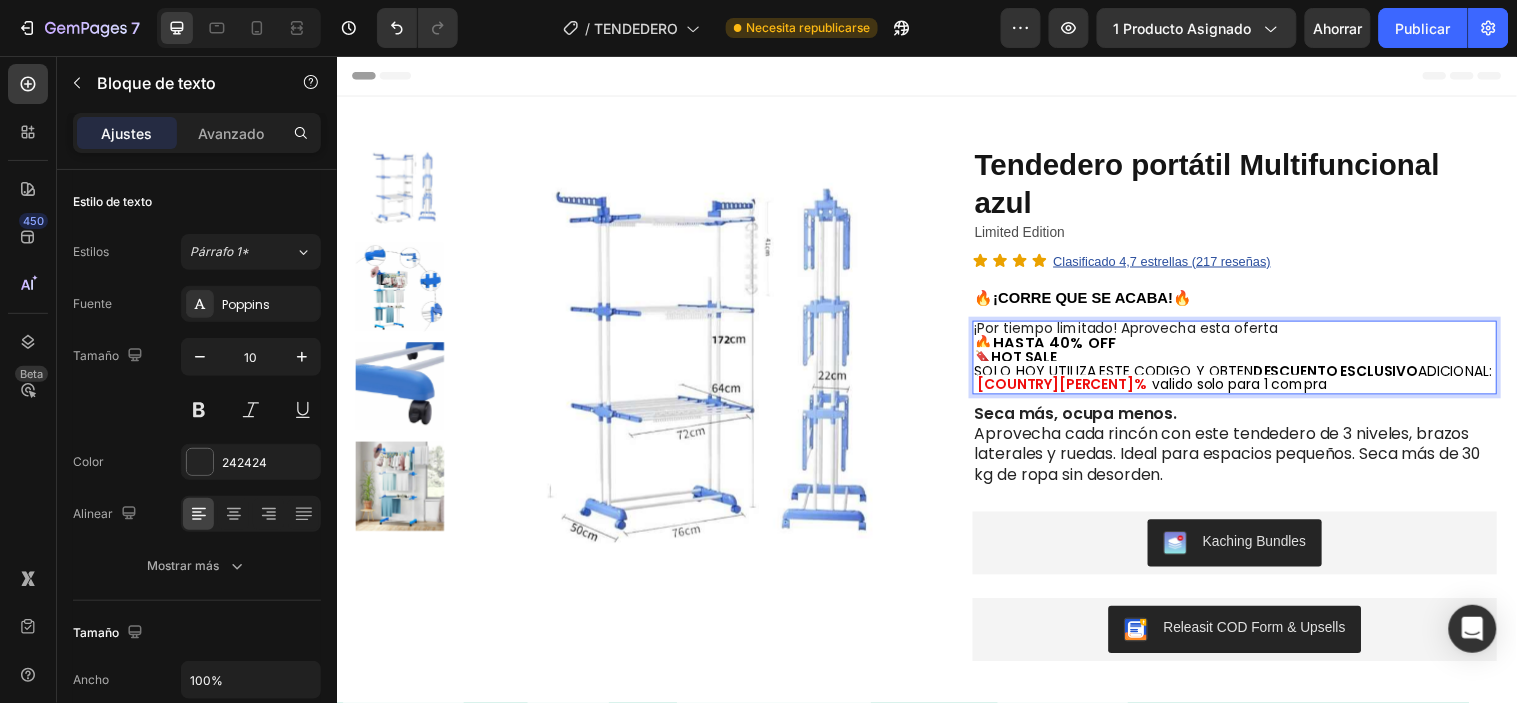 drag, startPoint x: 980, startPoint y: 393, endPoint x: 1006, endPoint y: 393, distance: 26 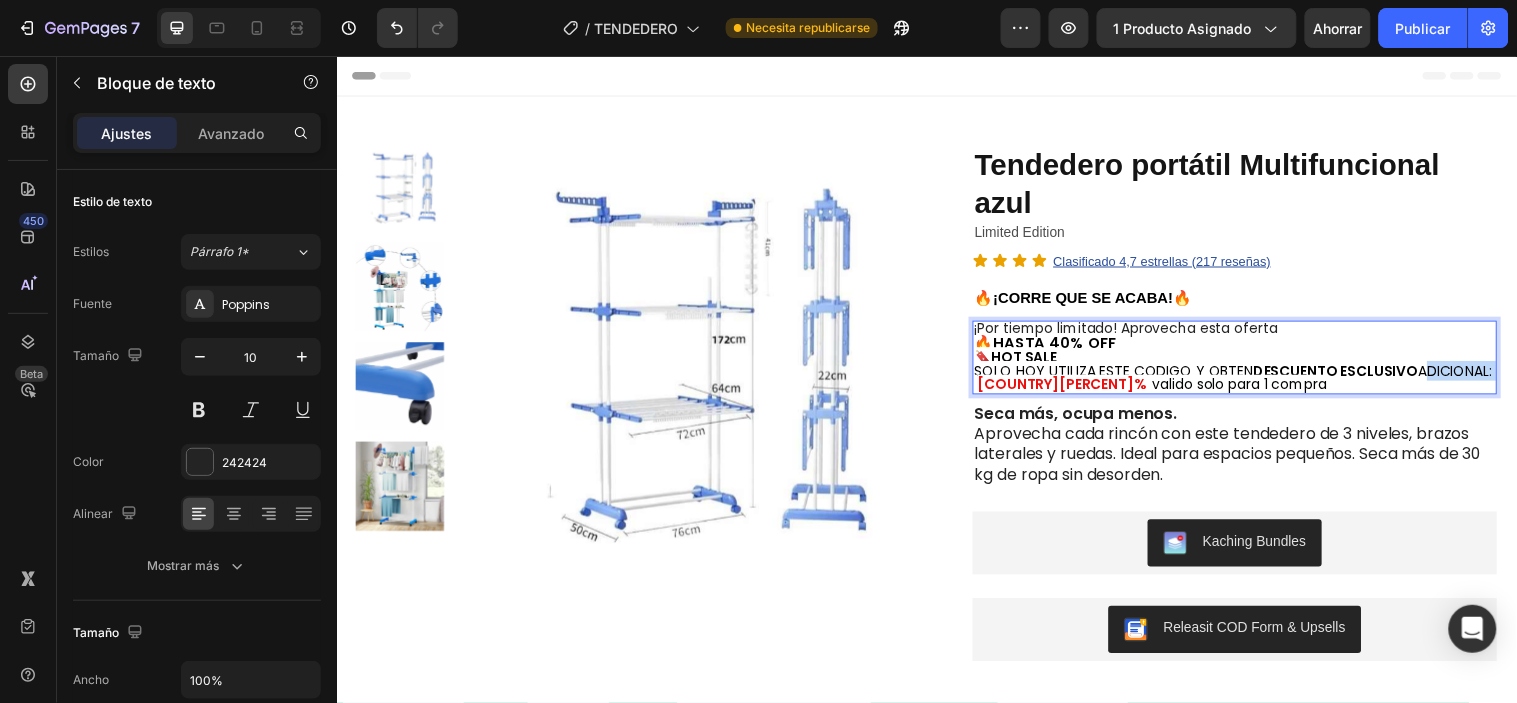 drag, startPoint x: 980, startPoint y: 393, endPoint x: 1054, endPoint y: 394, distance: 74.00676 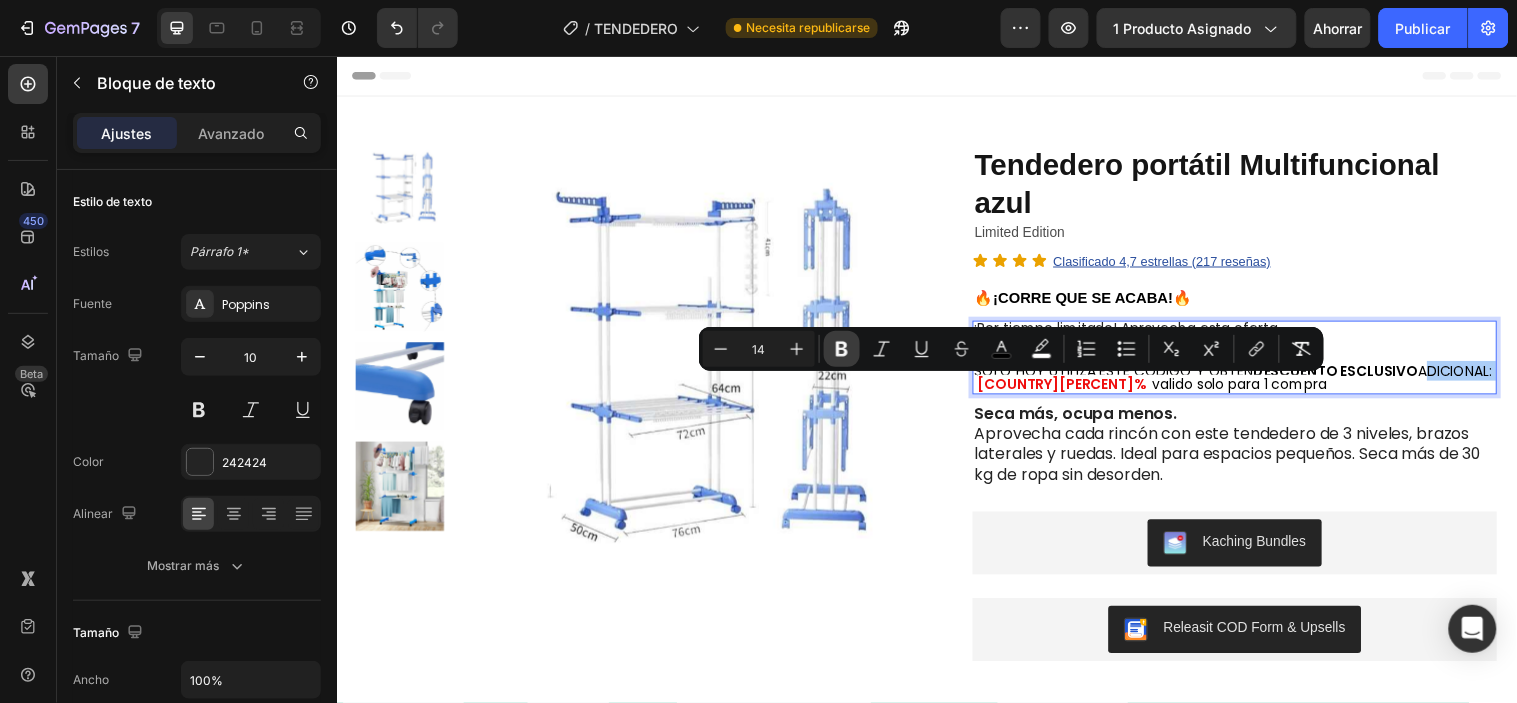 click 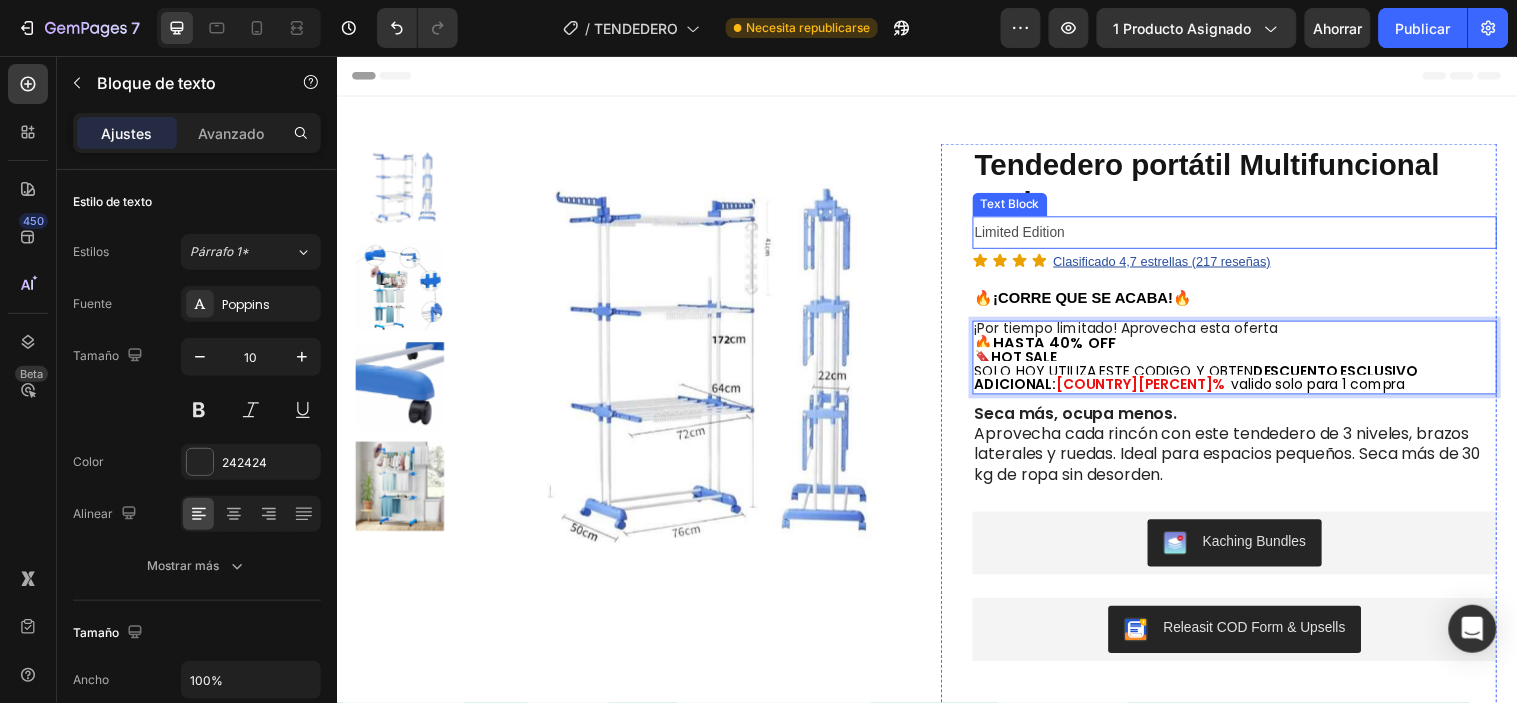 click on "Limited Edition" at bounding box center [1249, 234] 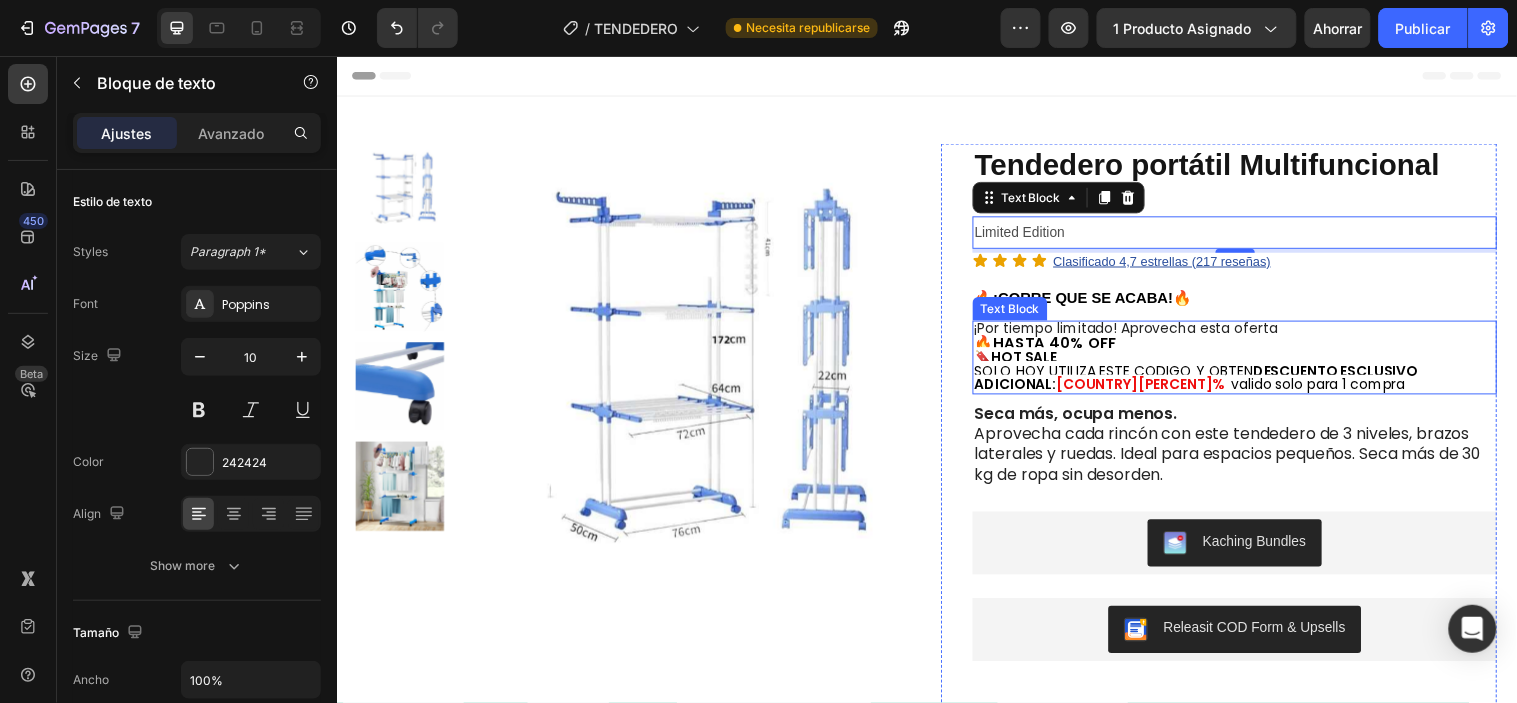 click on "SOLO HOY UTILIZA ESTE CODIGO Y OBTEN DESCUENTO ESCLUSIVO ADICIONAL:   [COUNTRY][PERCENT]%   valido solo para 1 compra" at bounding box center [1249, 383] 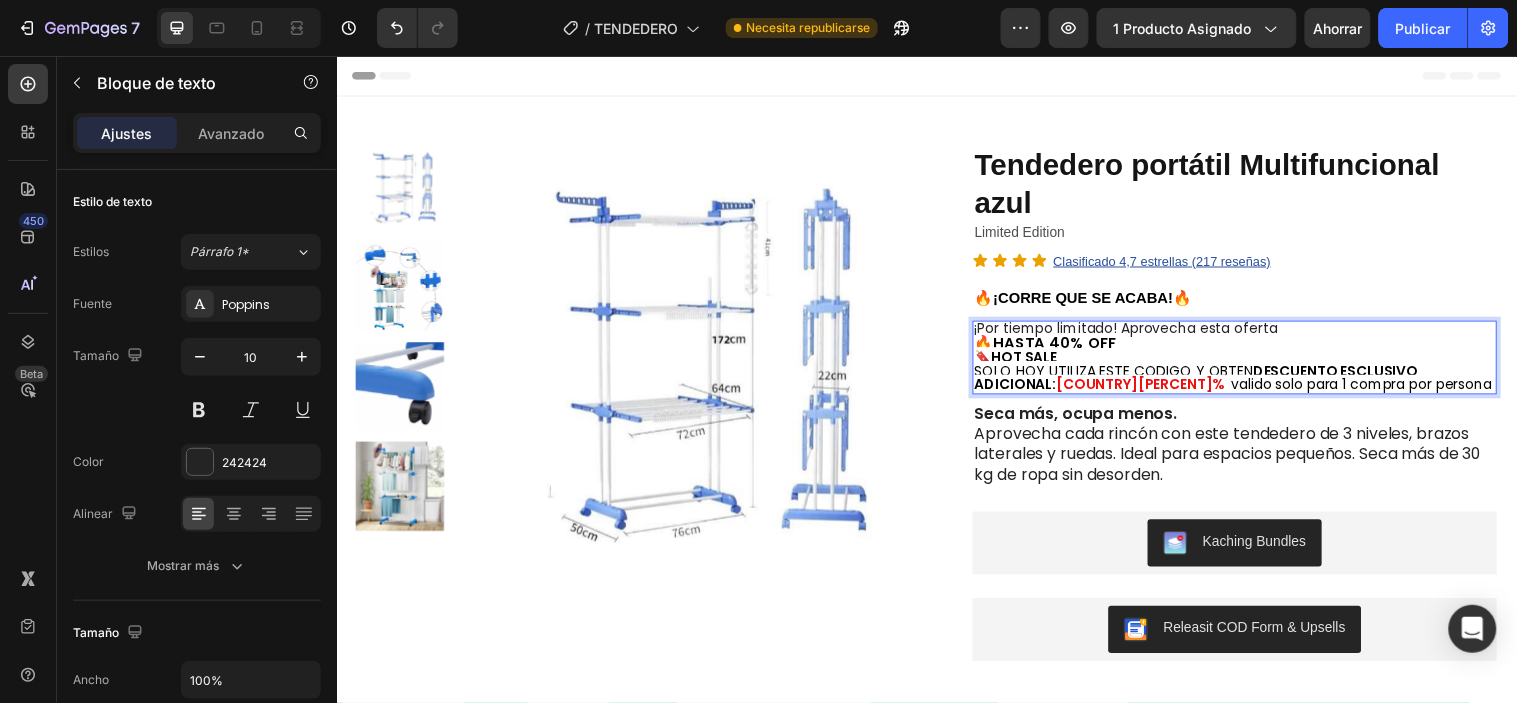 click on "🔖  HOT SALE" at bounding box center (1249, 362) 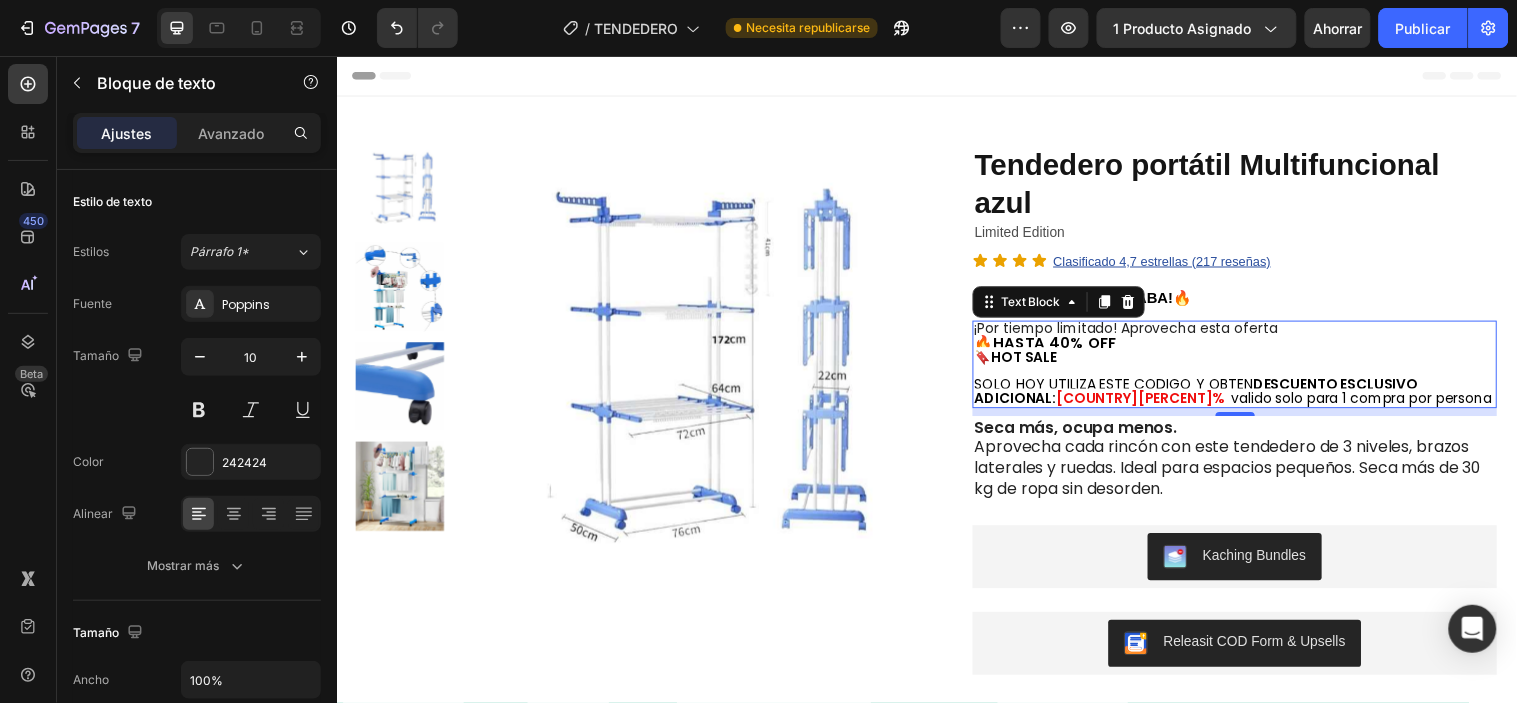click at bounding box center [1249, 376] 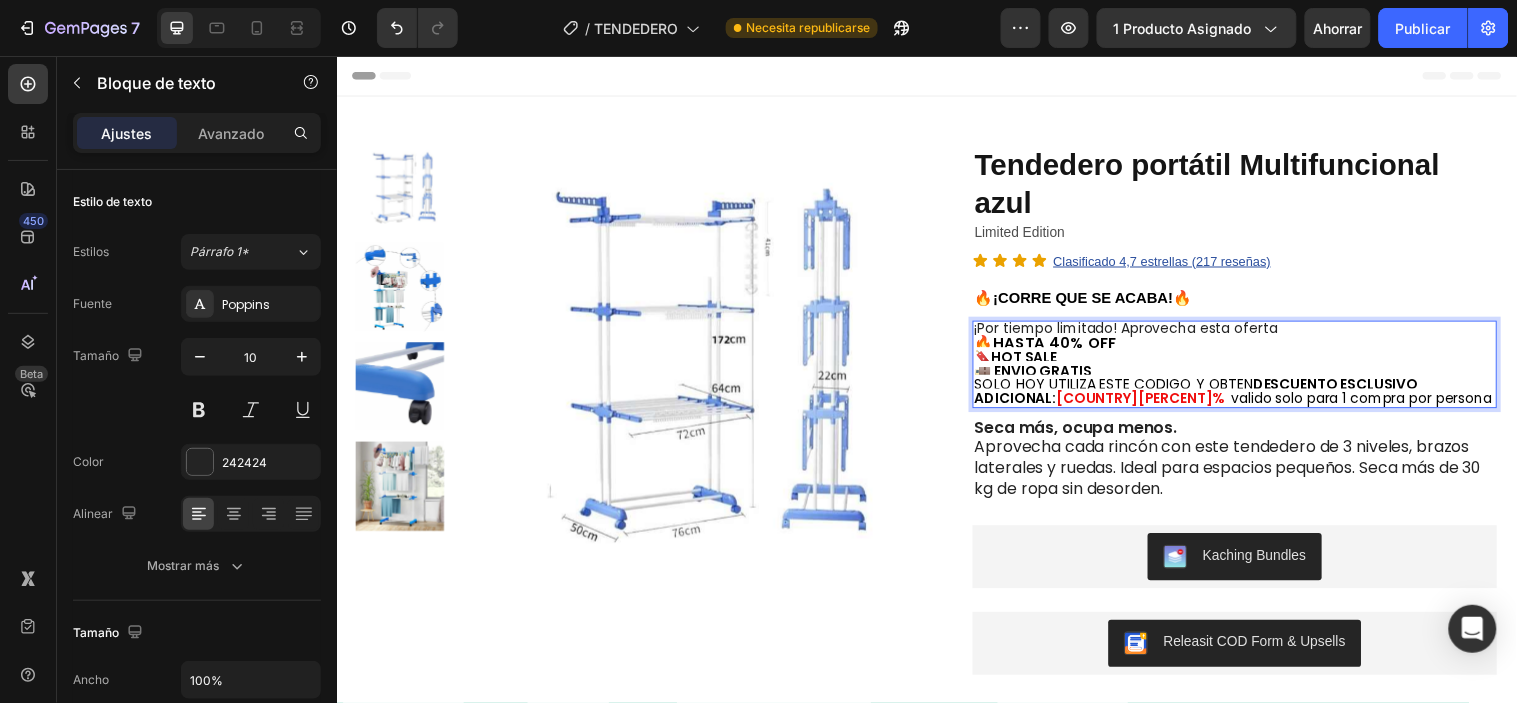 click on "🔥HASTA 40% OFF" at bounding box center (1057, 346) 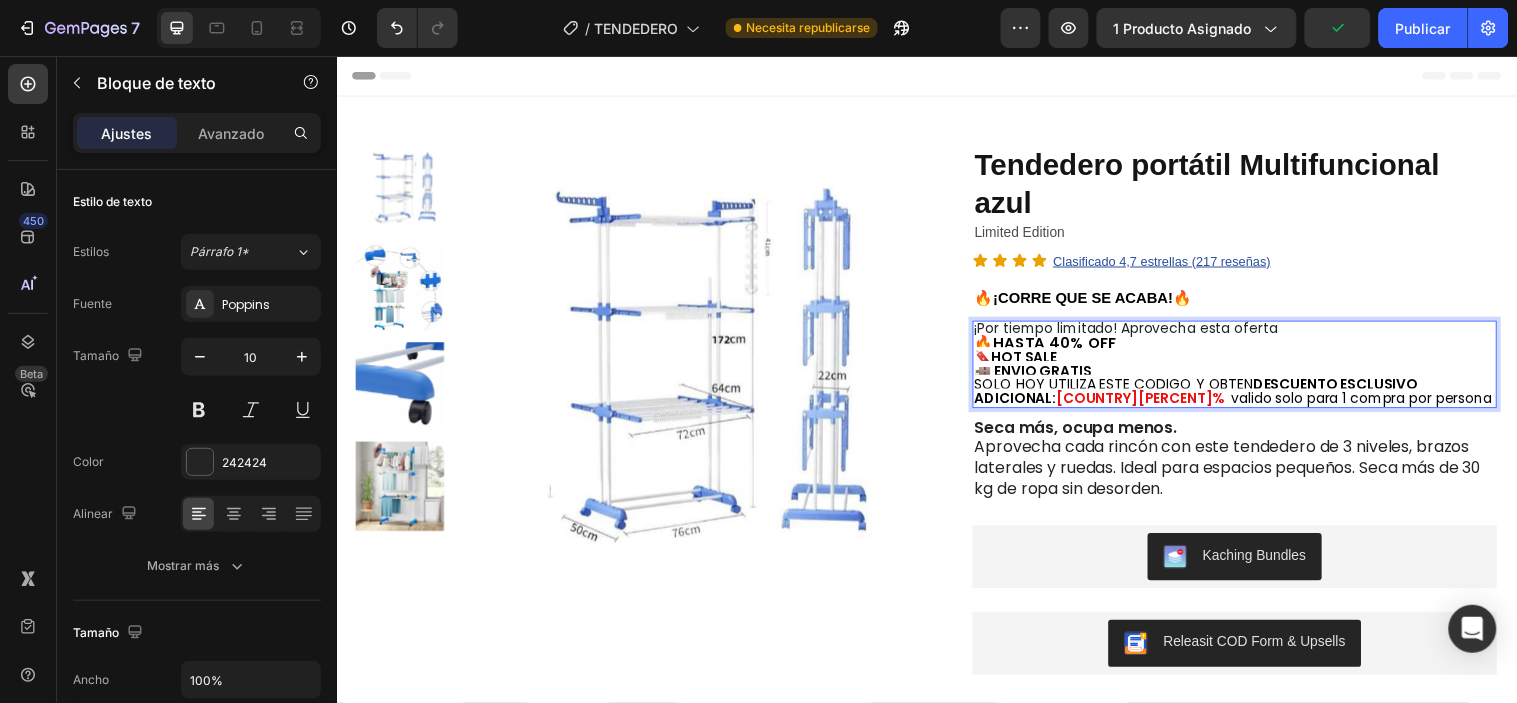click on "🔥HASTA 40% OFF" at bounding box center [1057, 346] 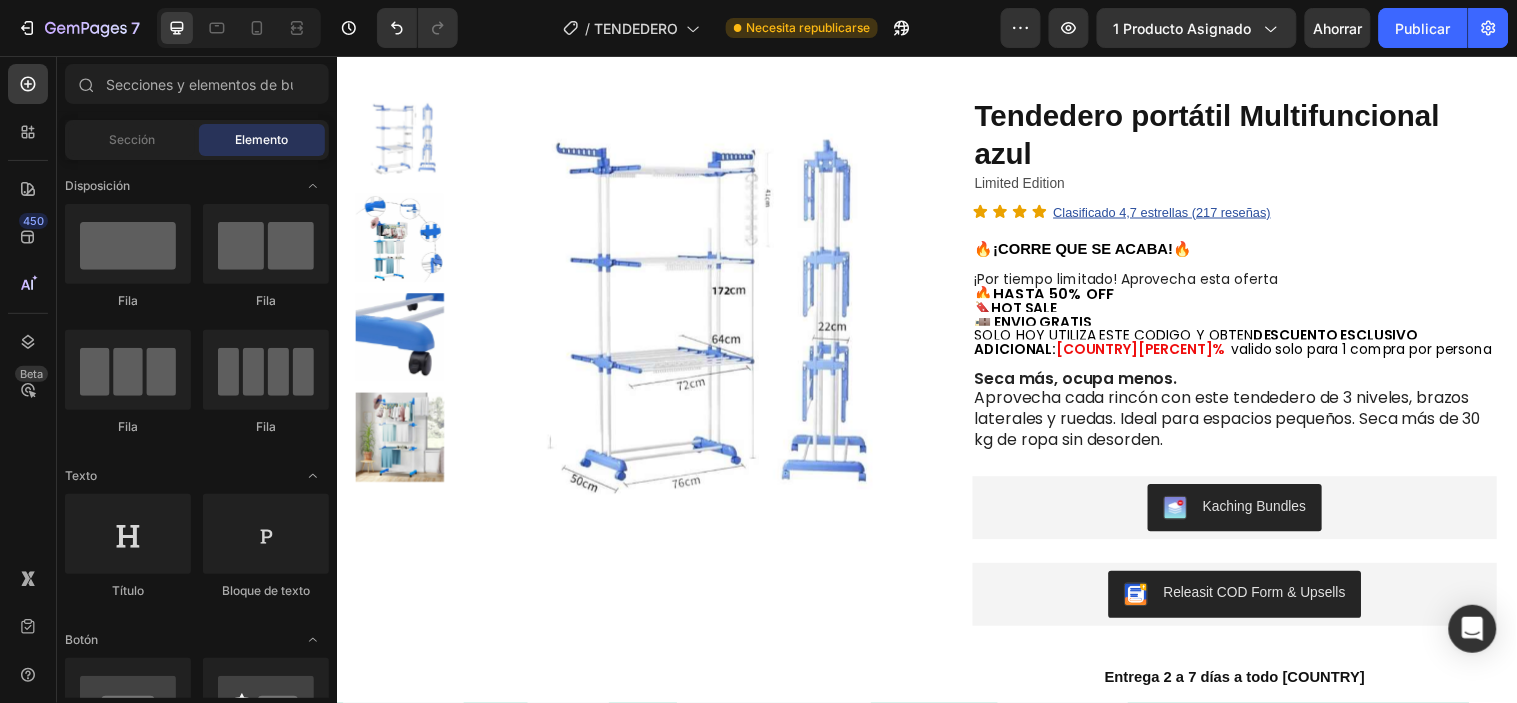 scroll, scrollTop: 66, scrollLeft: 0, axis: vertical 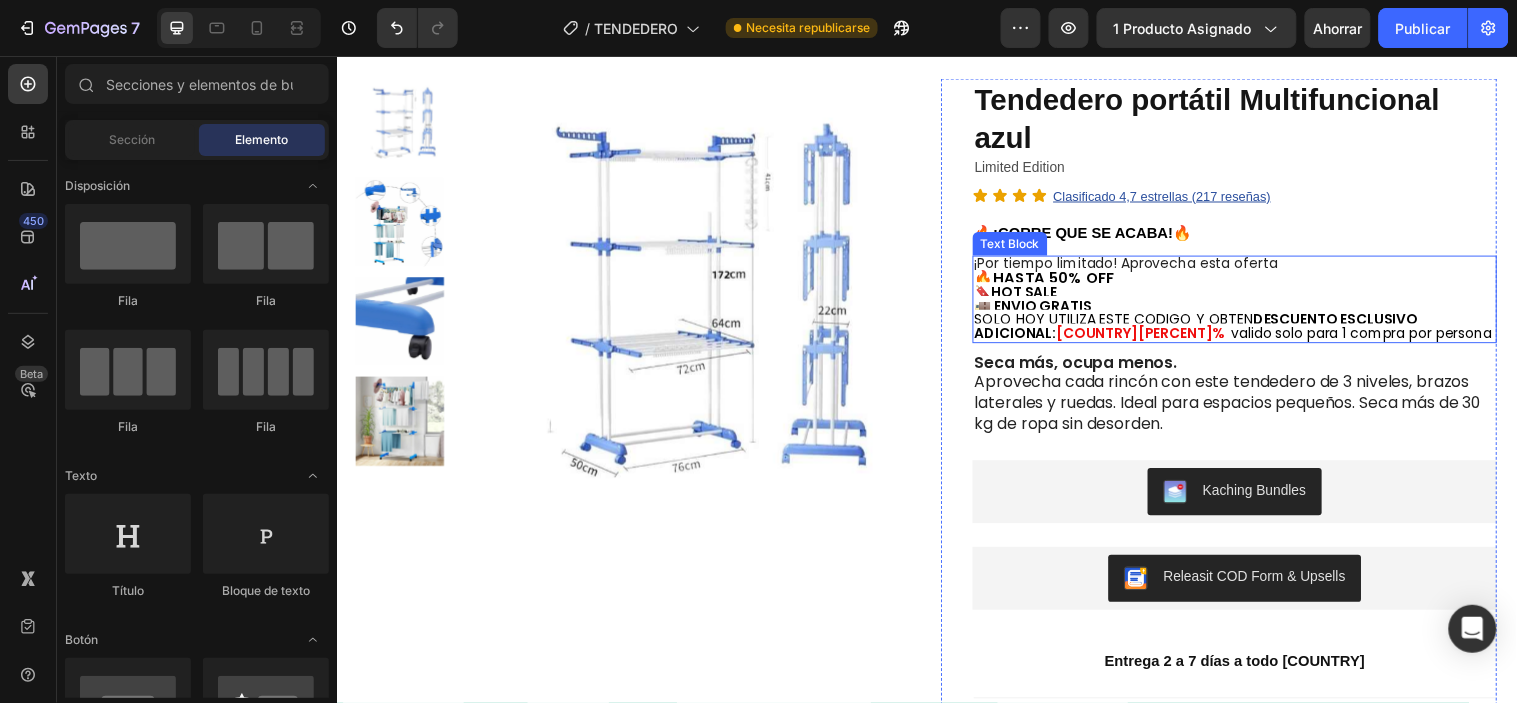 click on "🔖  HOT SALE" at bounding box center [1249, 296] 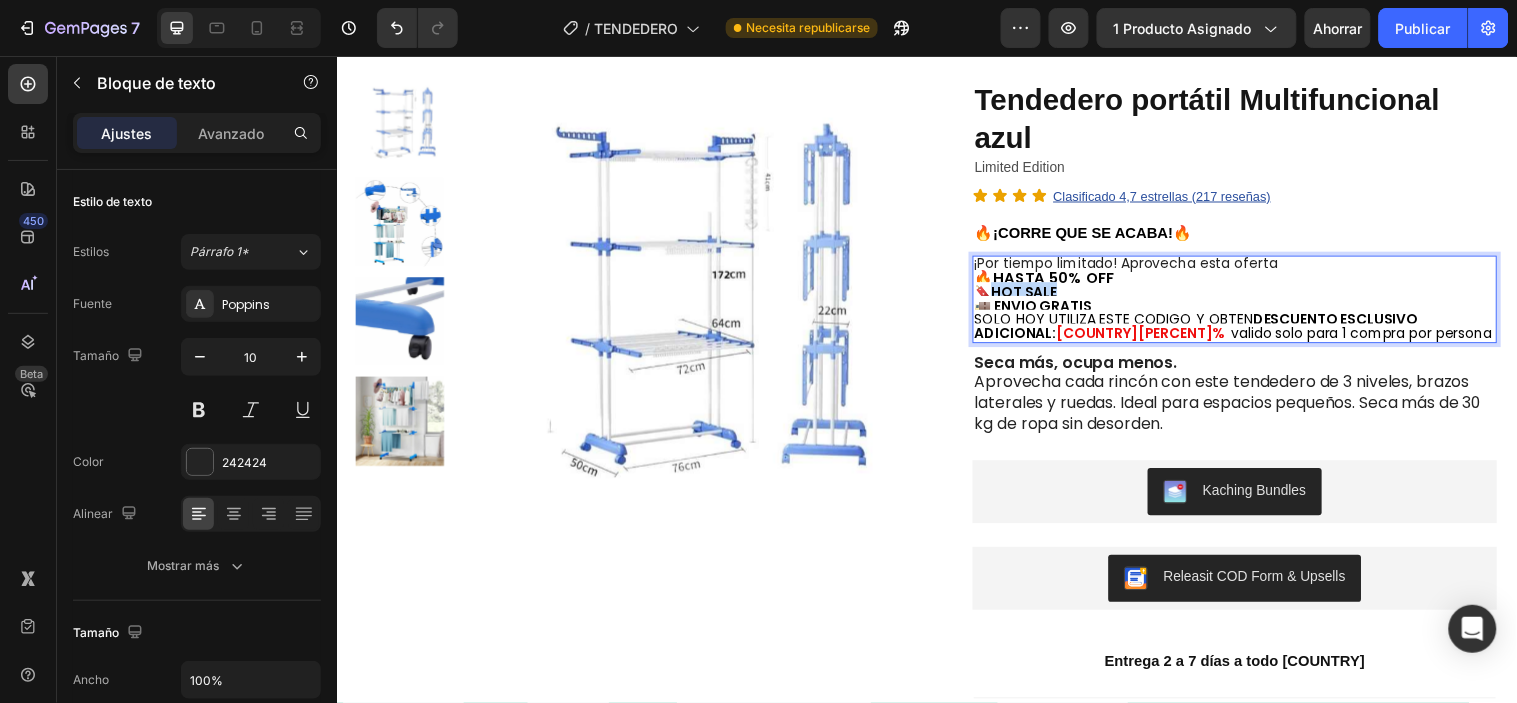 drag, startPoint x: 1065, startPoint y: 296, endPoint x: 1001, endPoint y: 299, distance: 64.070274 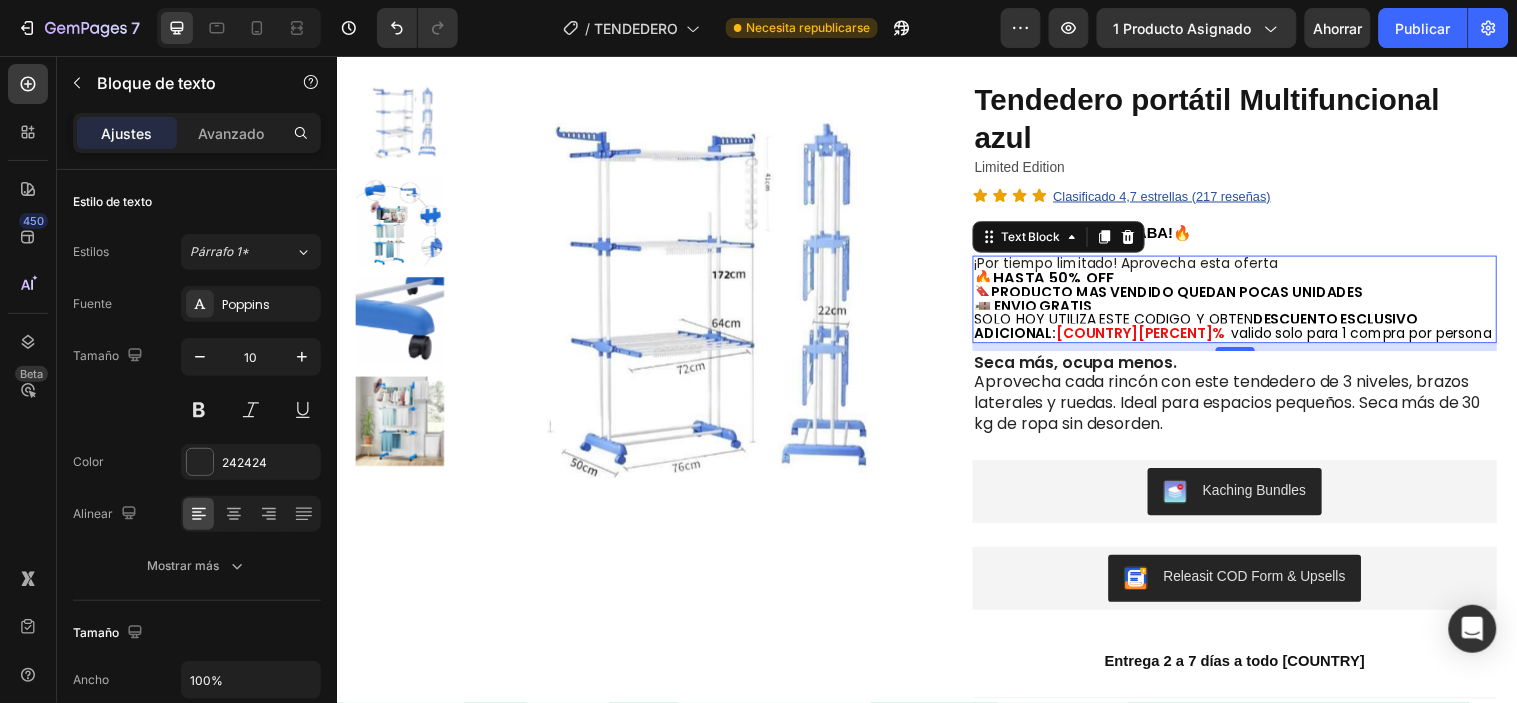 click on "SOLO HOY UTILIZA ESTE CODIGO Y OBTEN  DESCUENTO ESCLUSIVO   ADICIONAL:" at bounding box center (1210, 330) 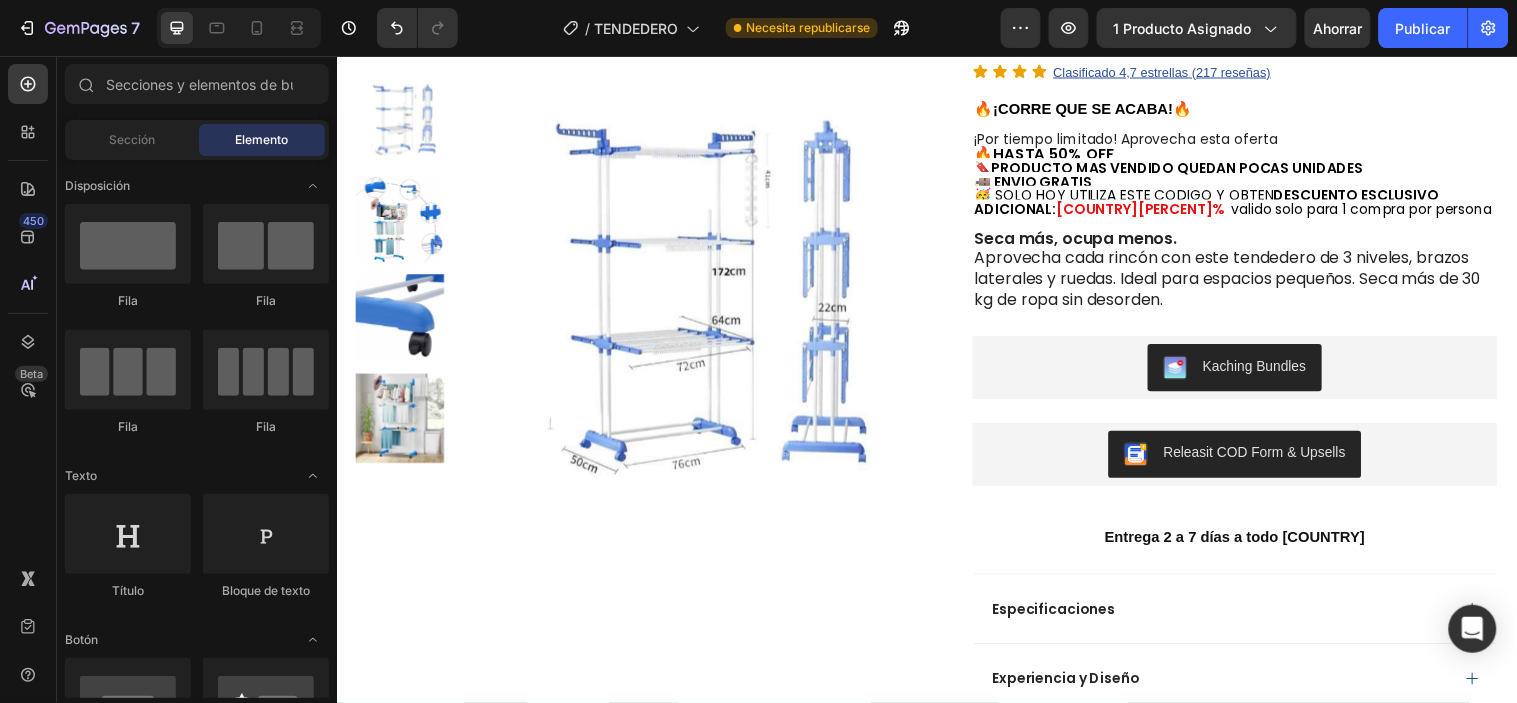 scroll, scrollTop: 0, scrollLeft: 0, axis: both 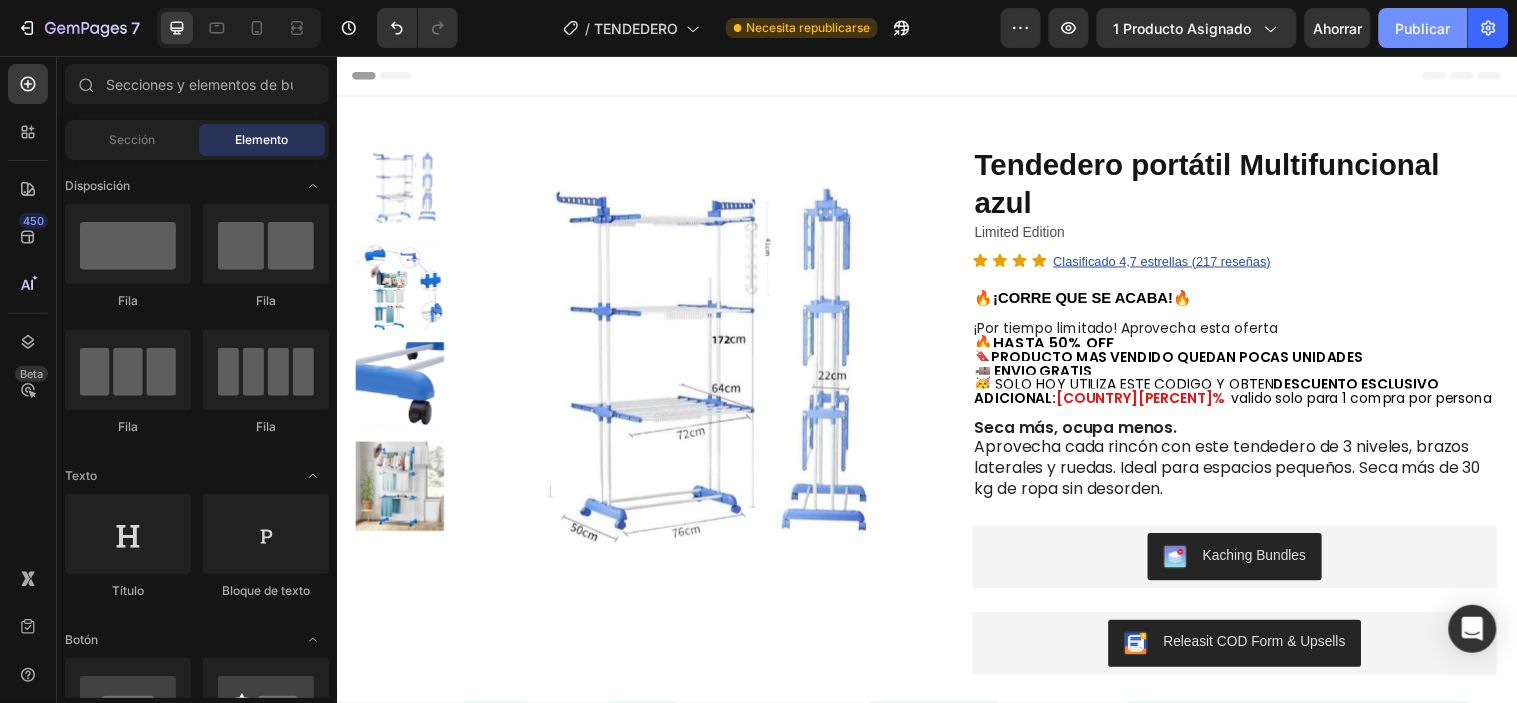 click on "Publicar" 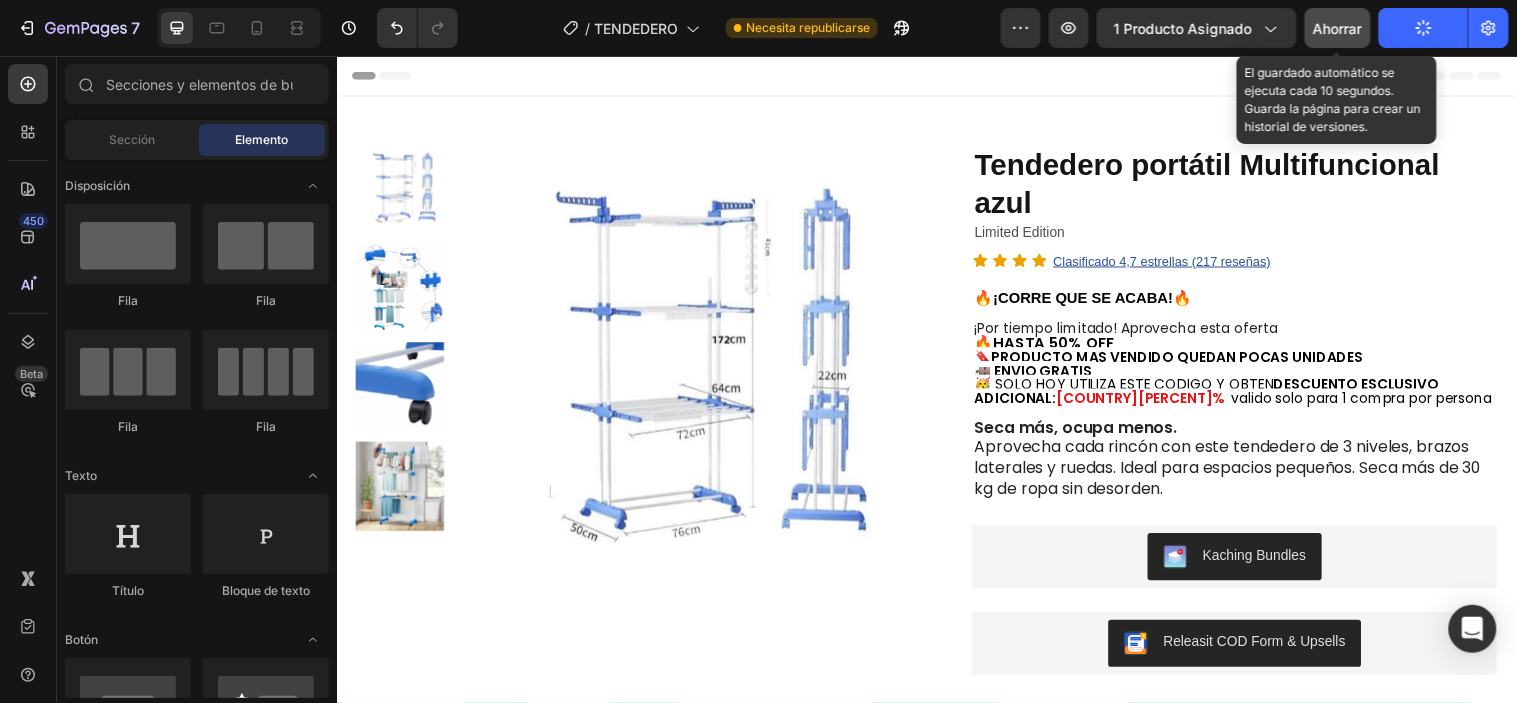 click on "Ahorrar" at bounding box center [1338, 28] 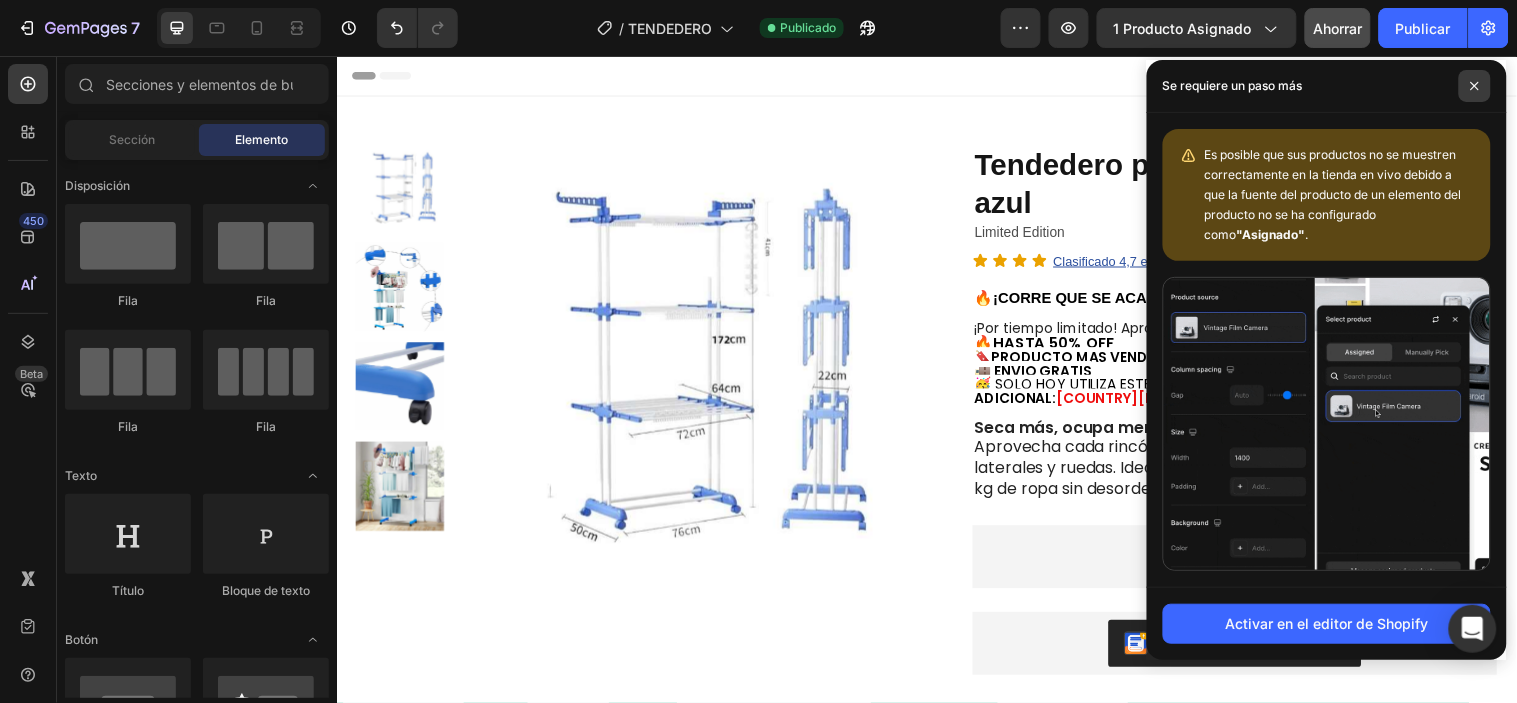 click at bounding box center [1475, 86] 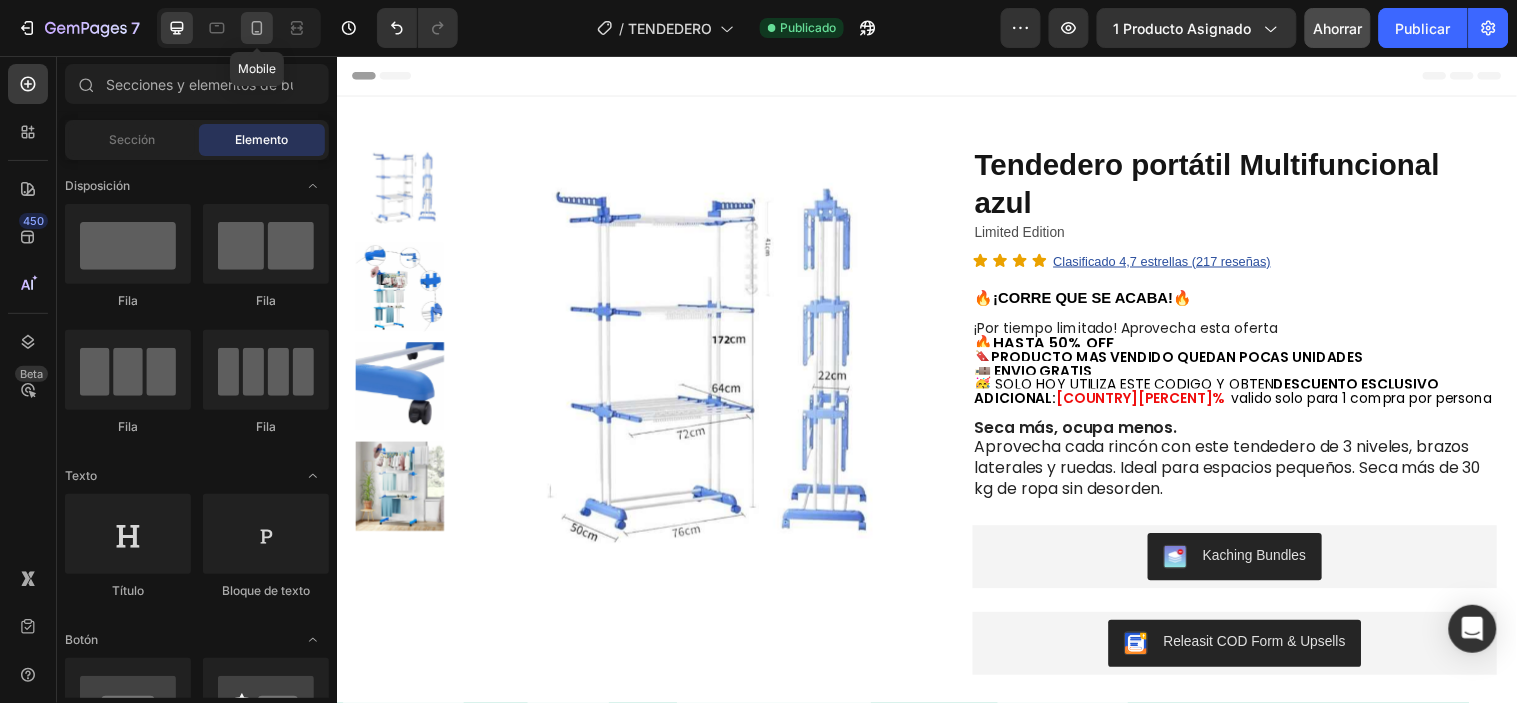 click 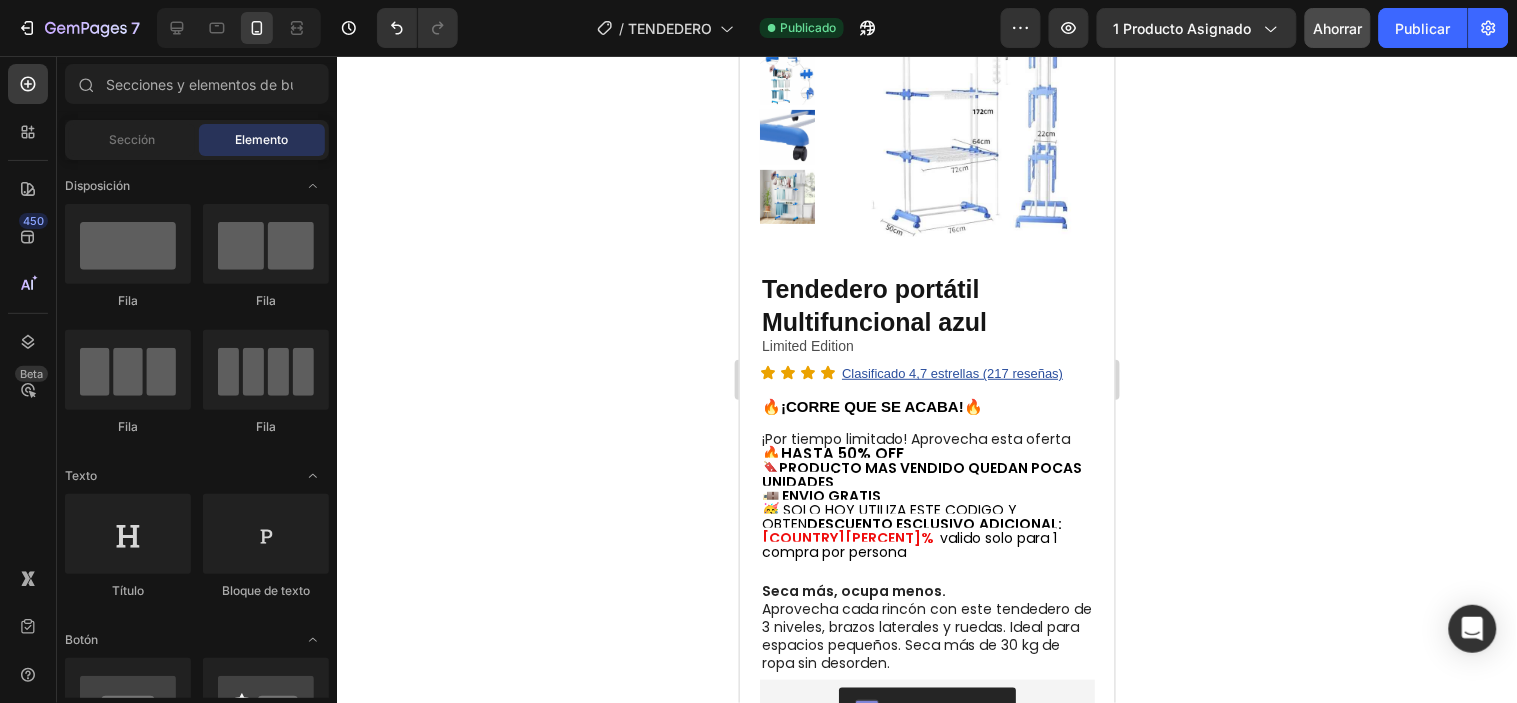 scroll, scrollTop: 134, scrollLeft: 0, axis: vertical 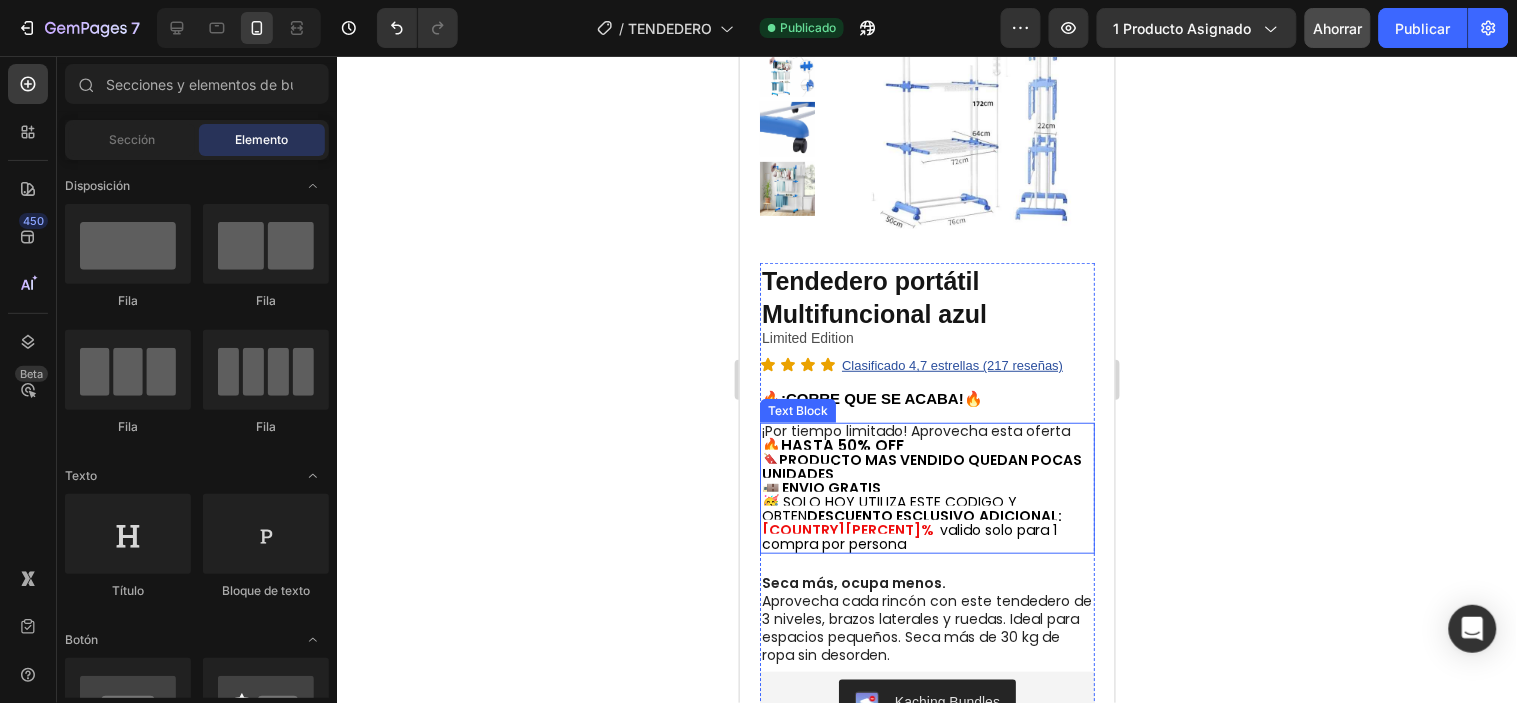 click on "🔥HASTA 50% OFF" at bounding box center (832, 444) 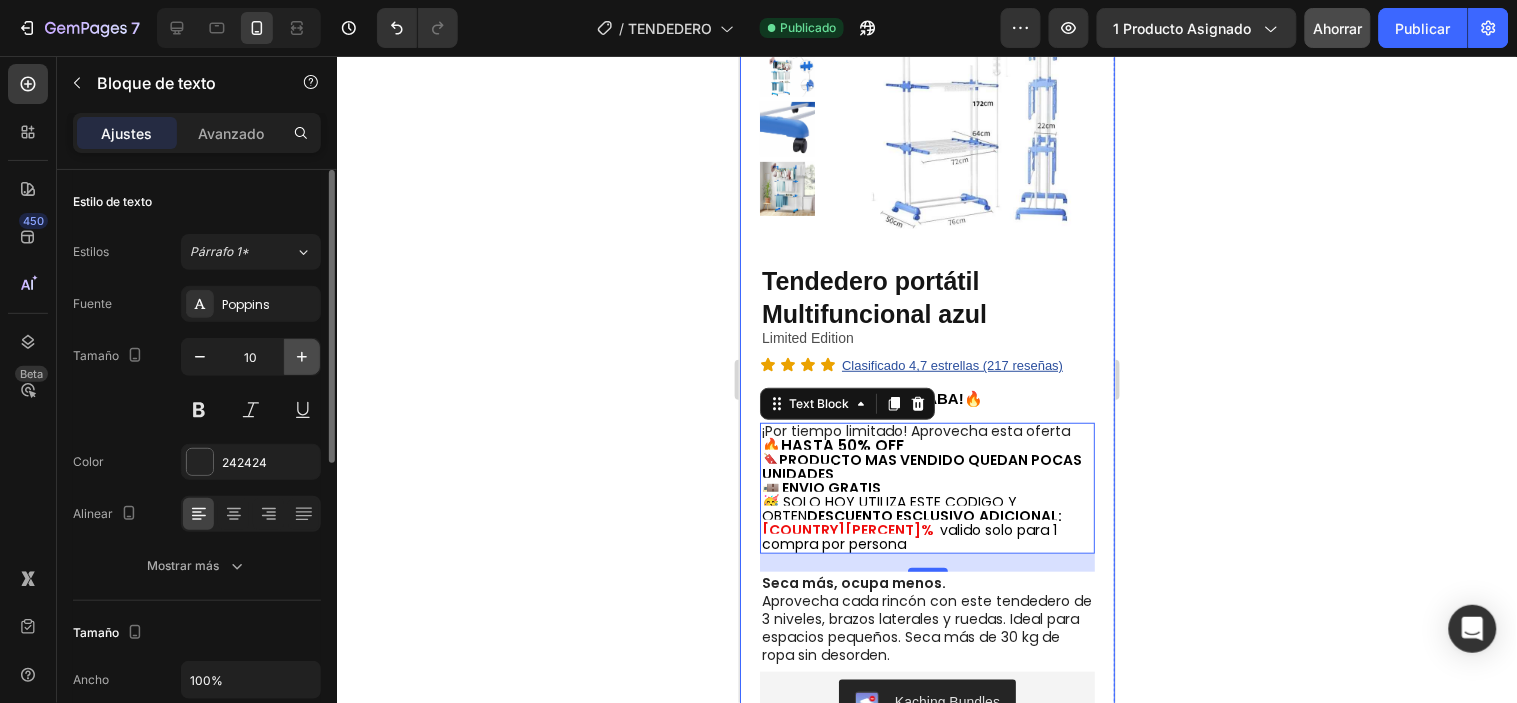 click 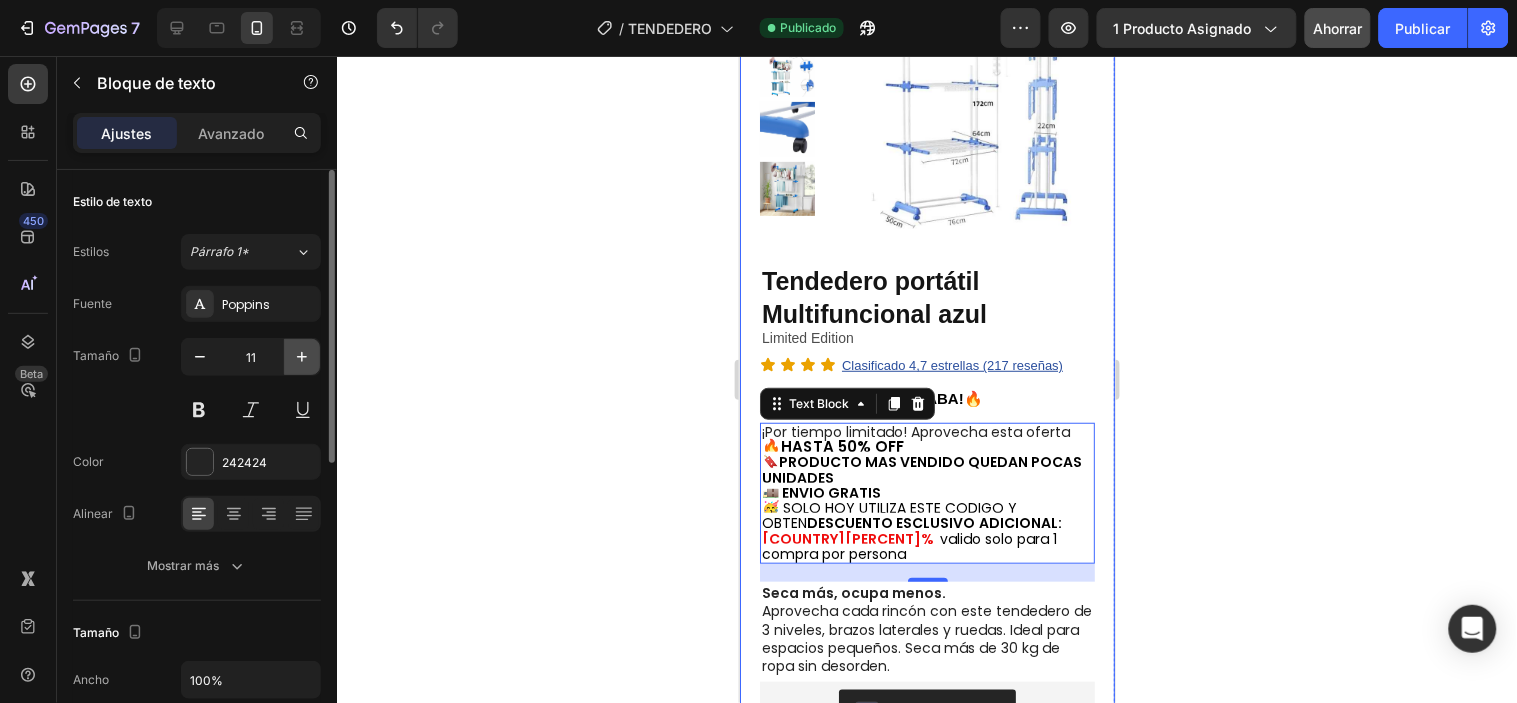 click 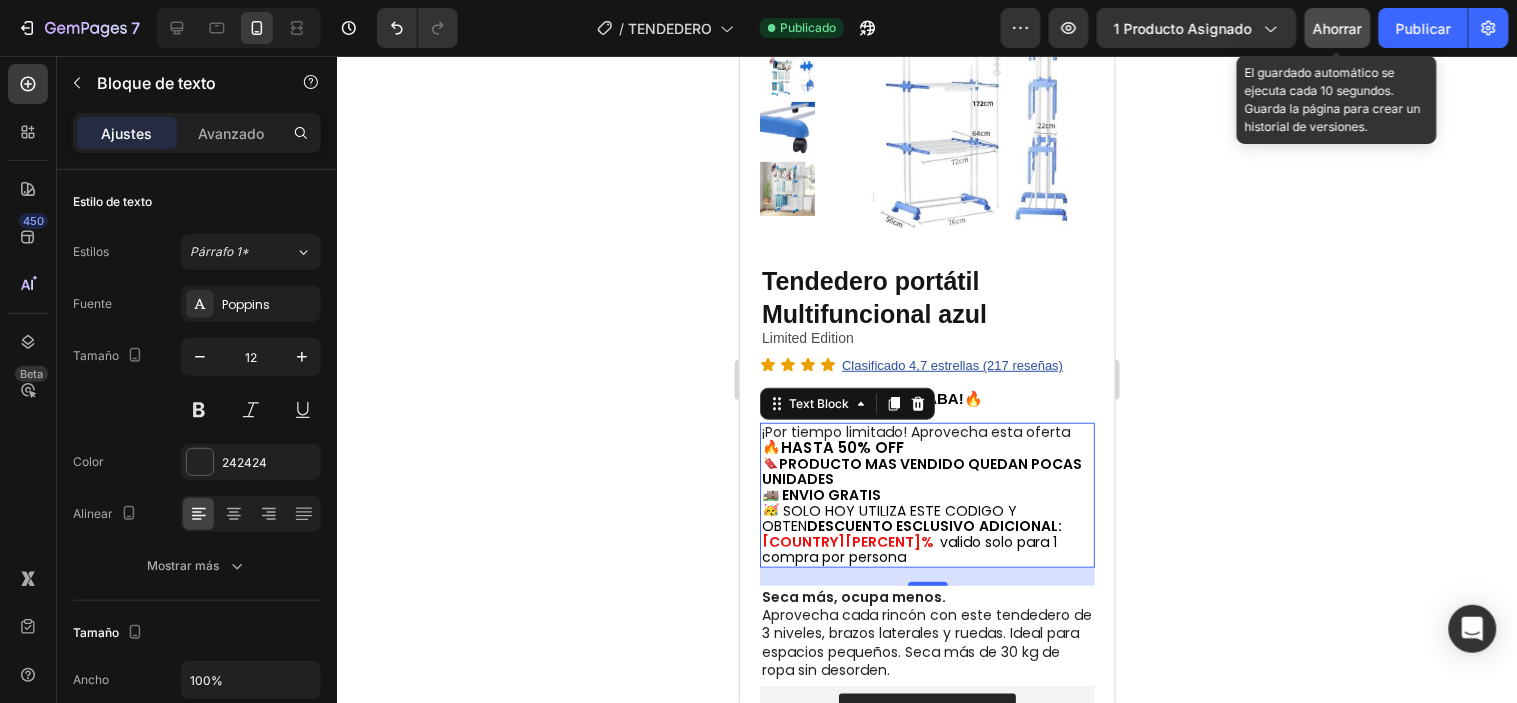 click on "Ahorrar" 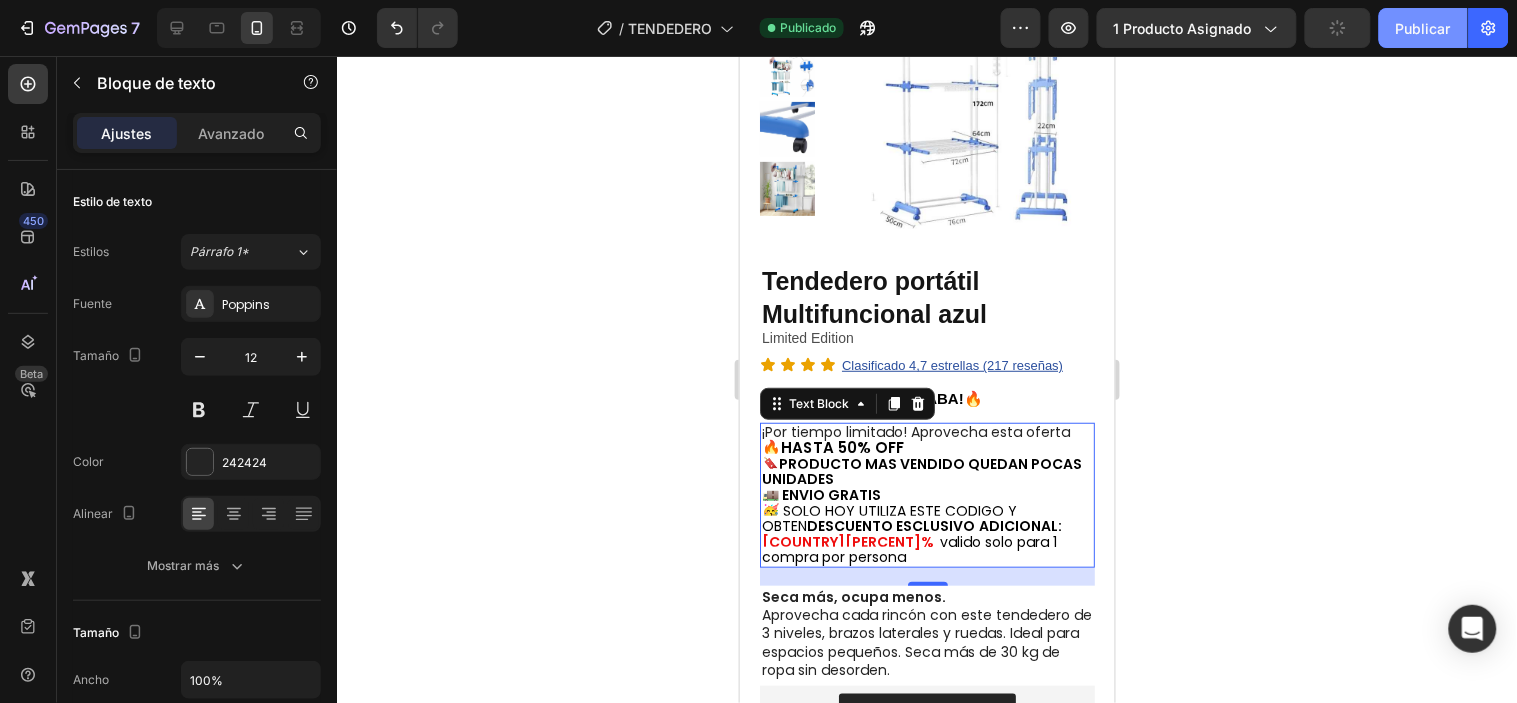 click on "Publicar" at bounding box center (1423, 28) 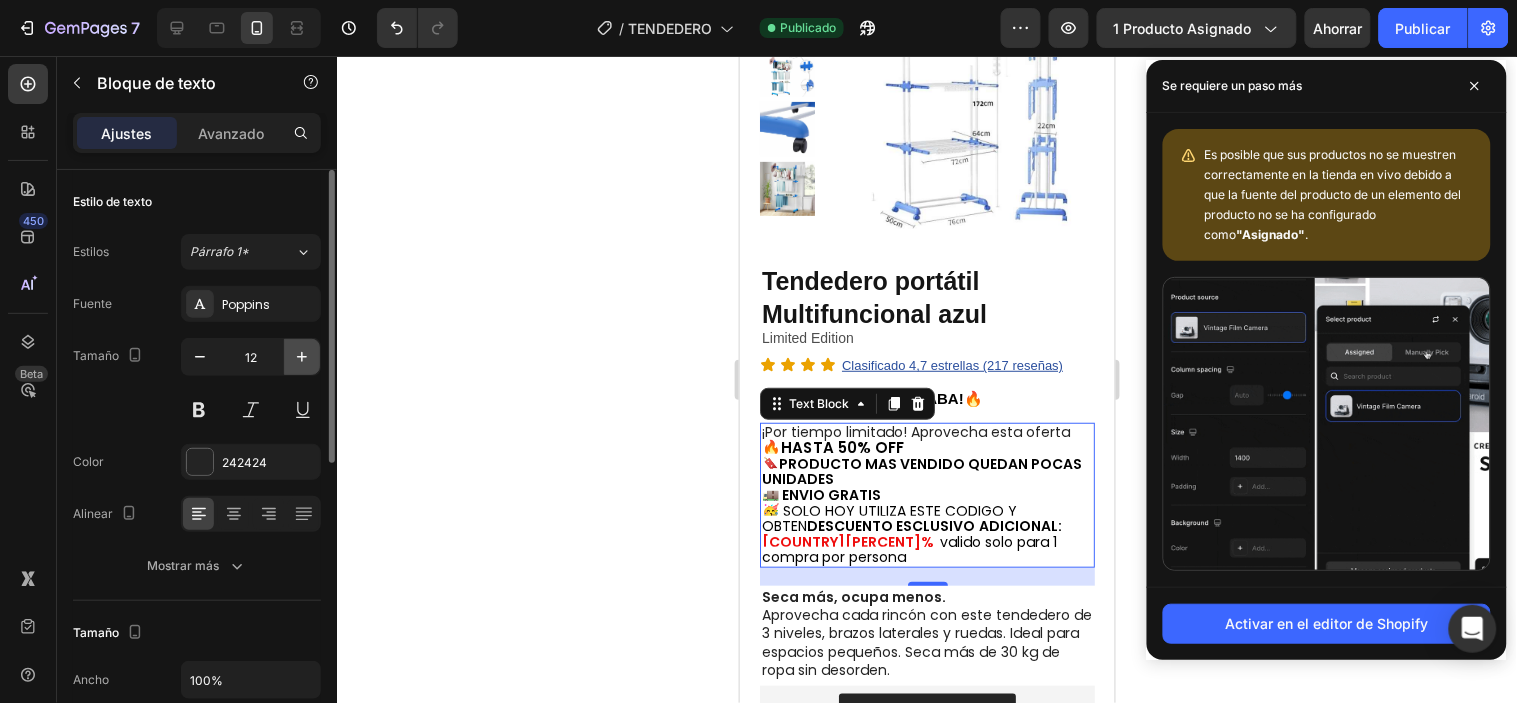 click 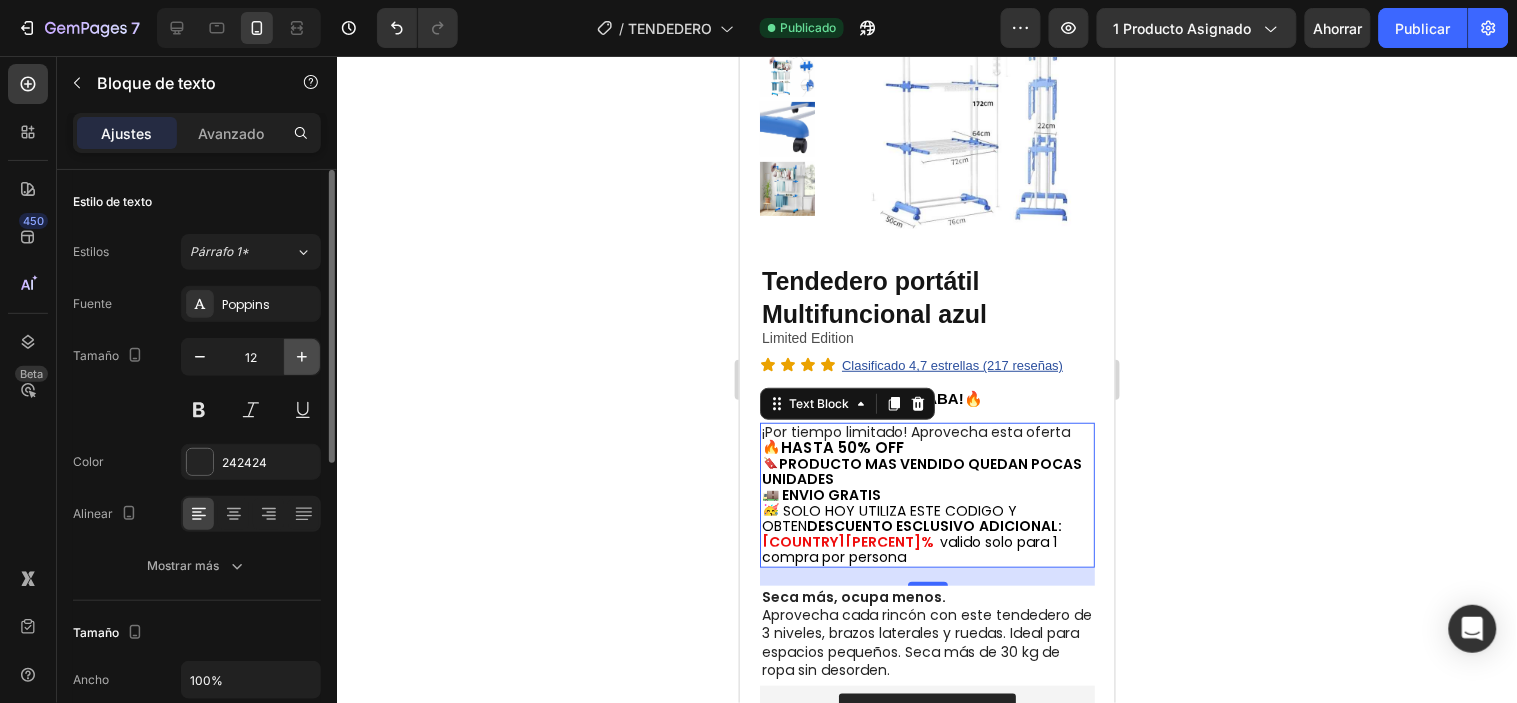 type on "13" 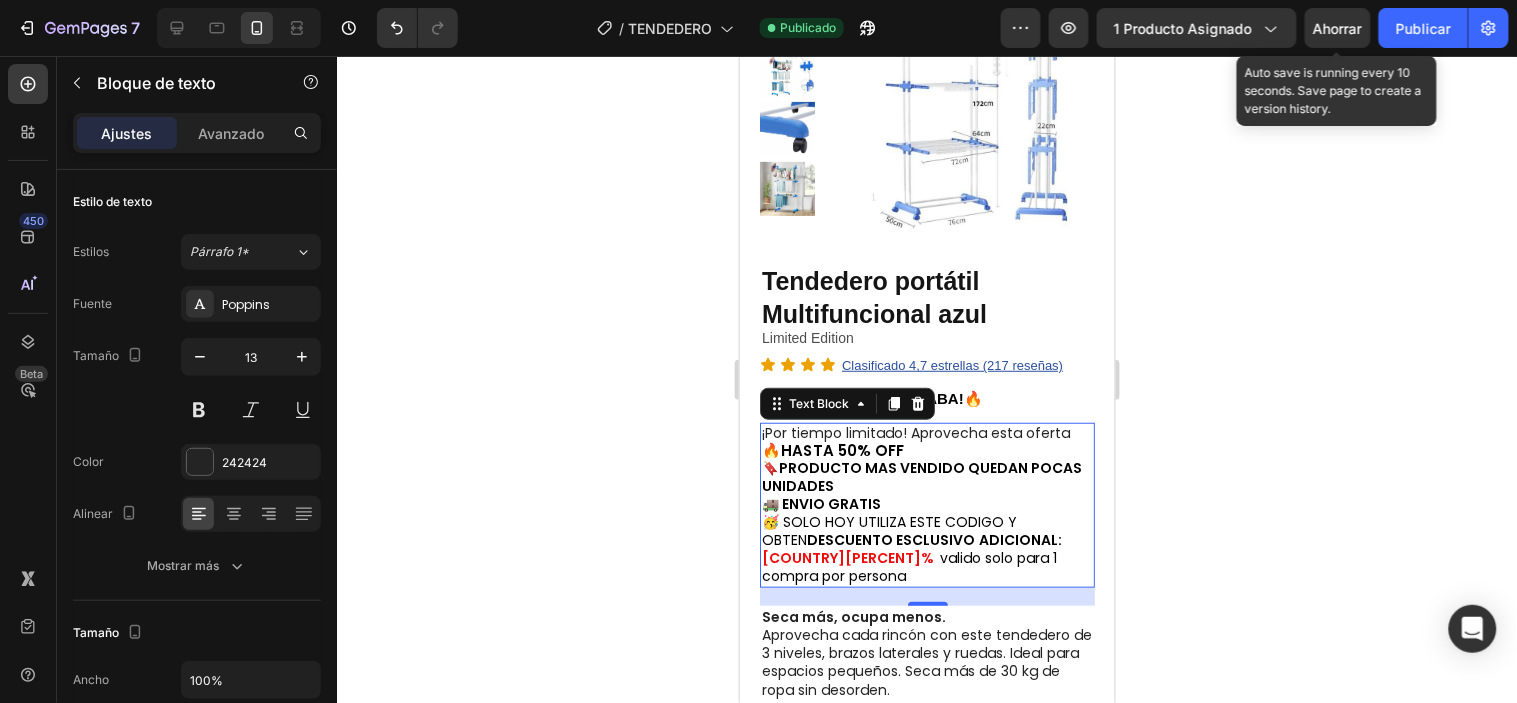 click on "Ahorrar" at bounding box center (1338, 28) 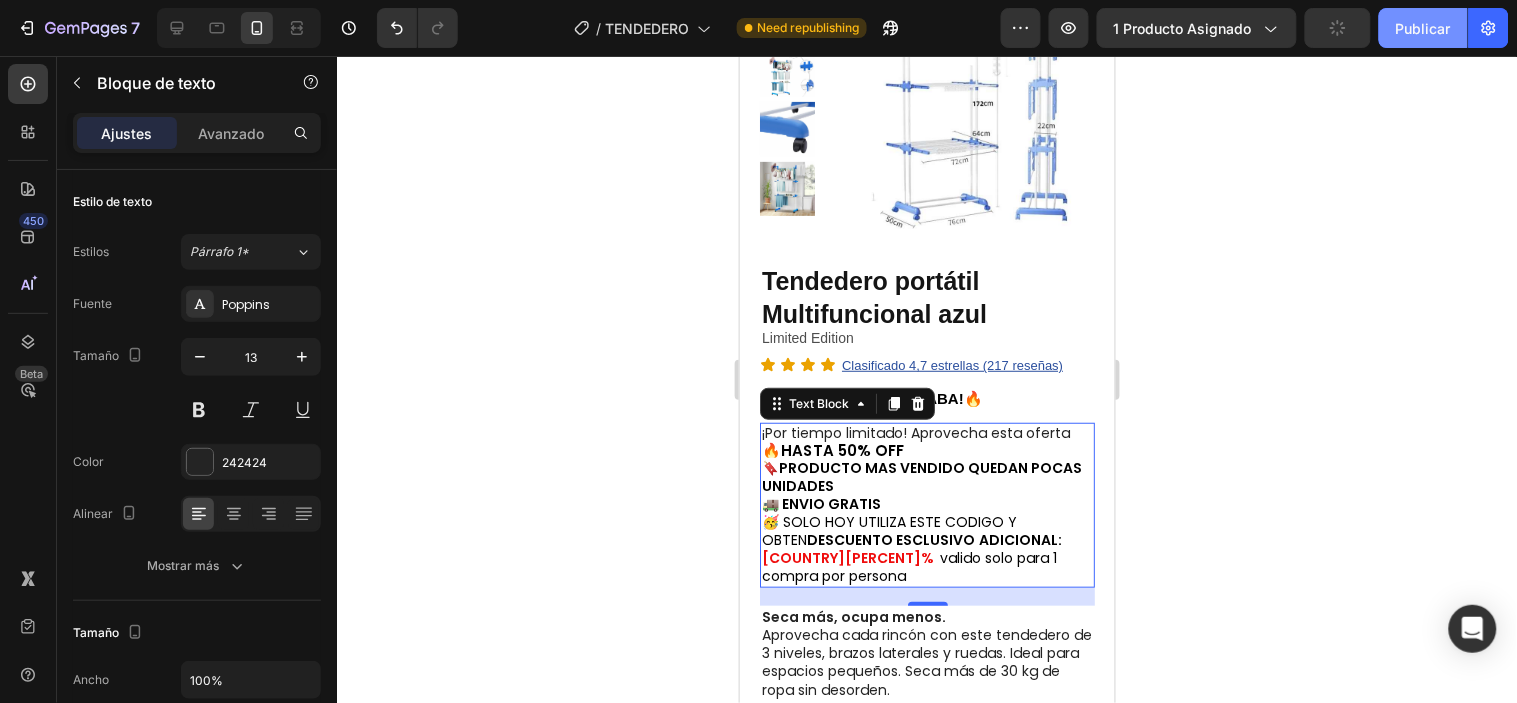 click on "Publicar" at bounding box center (1423, 28) 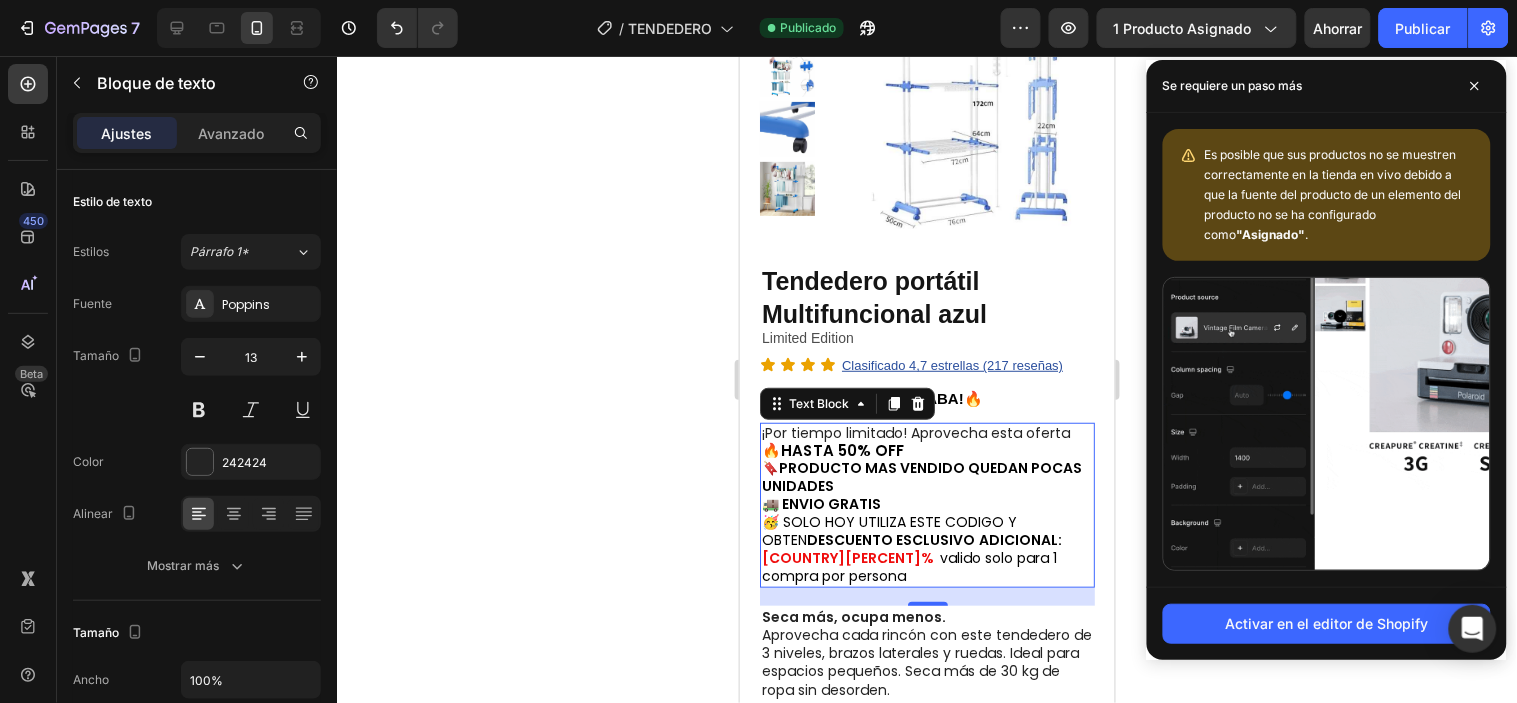 click 